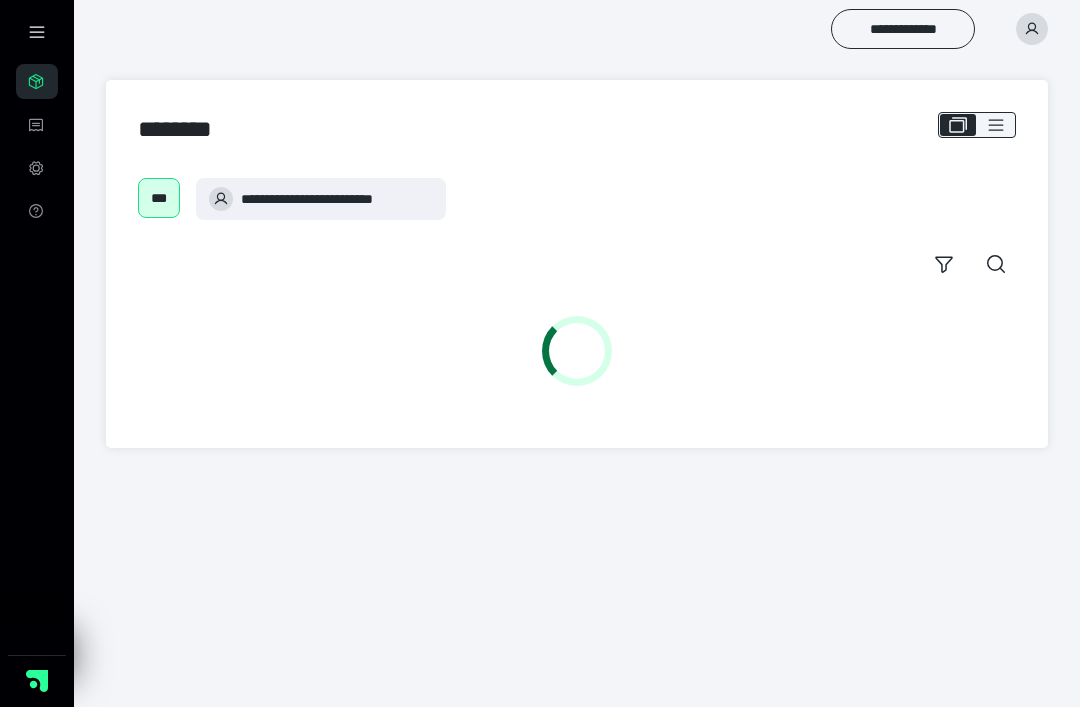 scroll, scrollTop: 0, scrollLeft: 0, axis: both 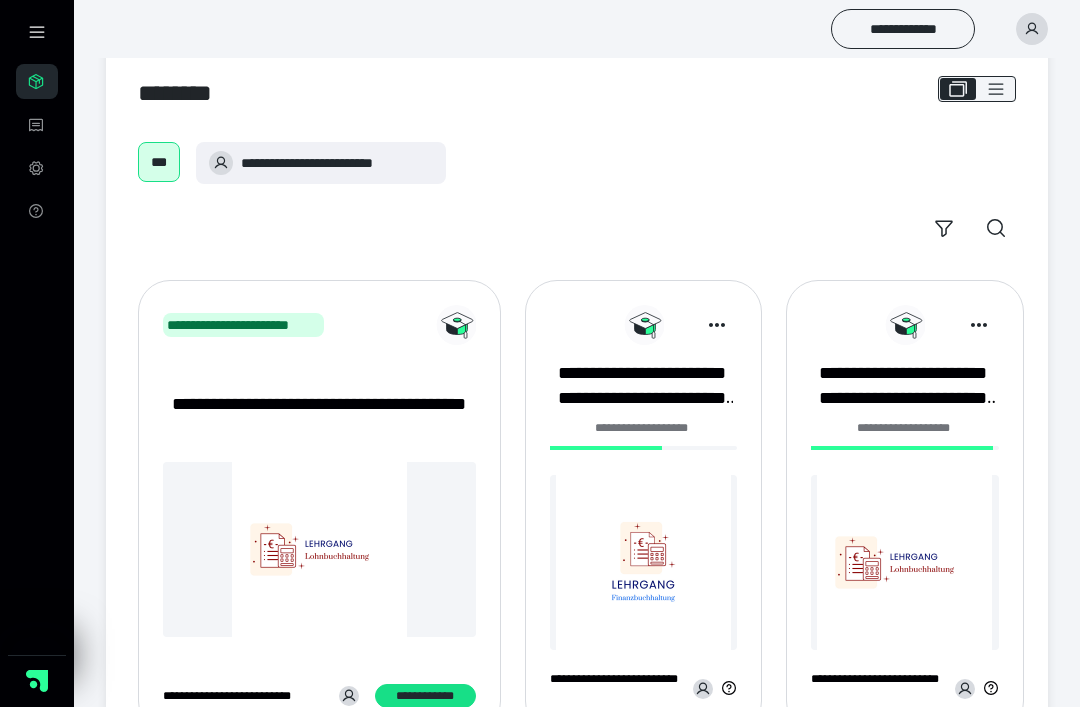 click at bounding box center [643, 562] 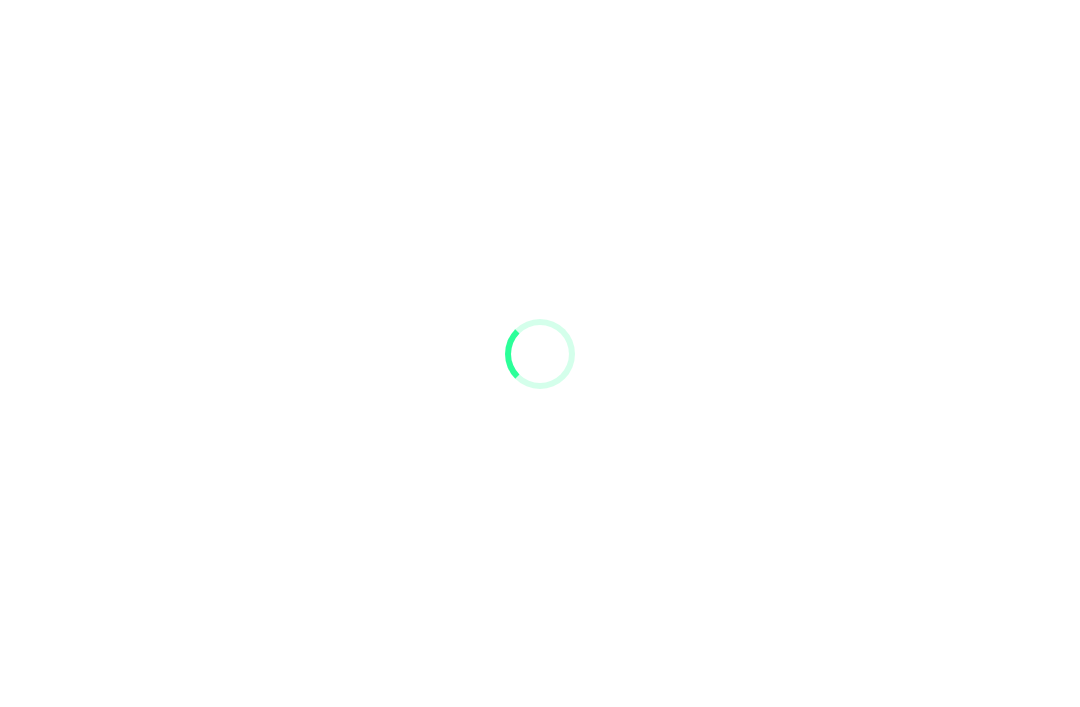 scroll, scrollTop: 0, scrollLeft: 0, axis: both 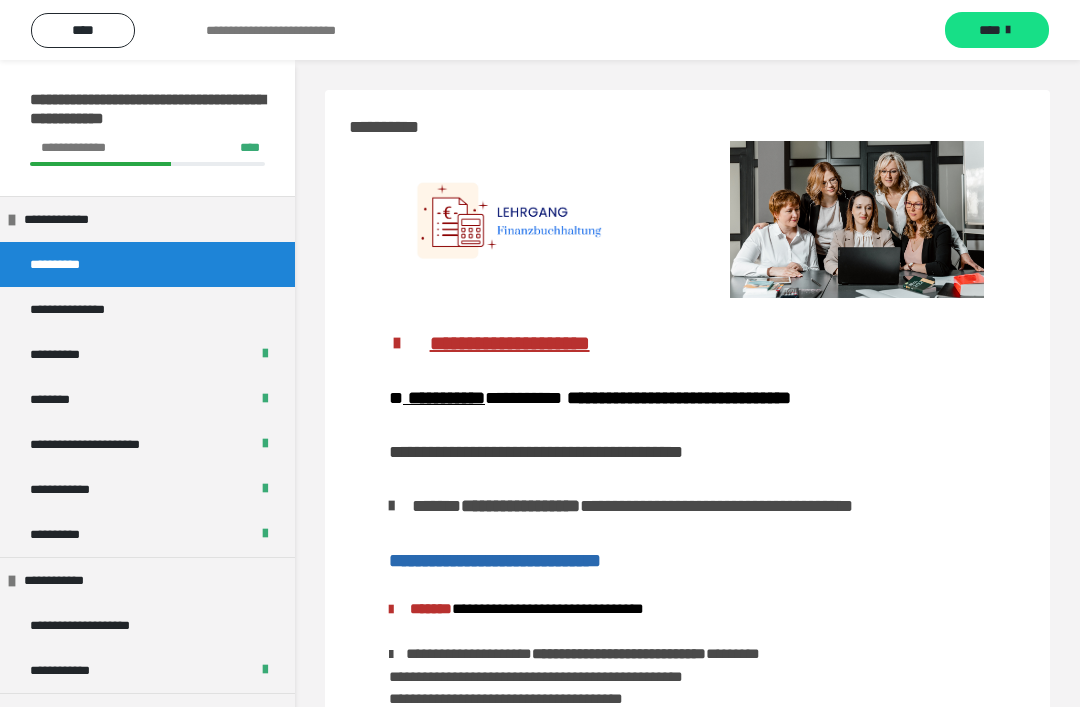 click on "********" at bounding box center [147, 399] 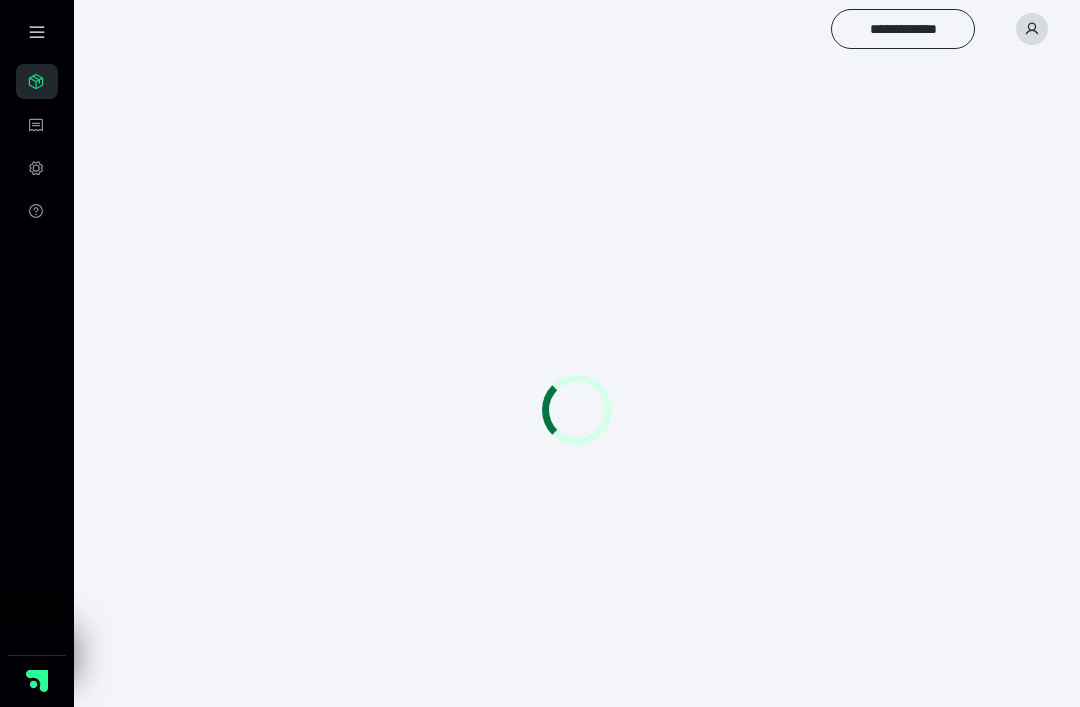 scroll, scrollTop: 0, scrollLeft: 0, axis: both 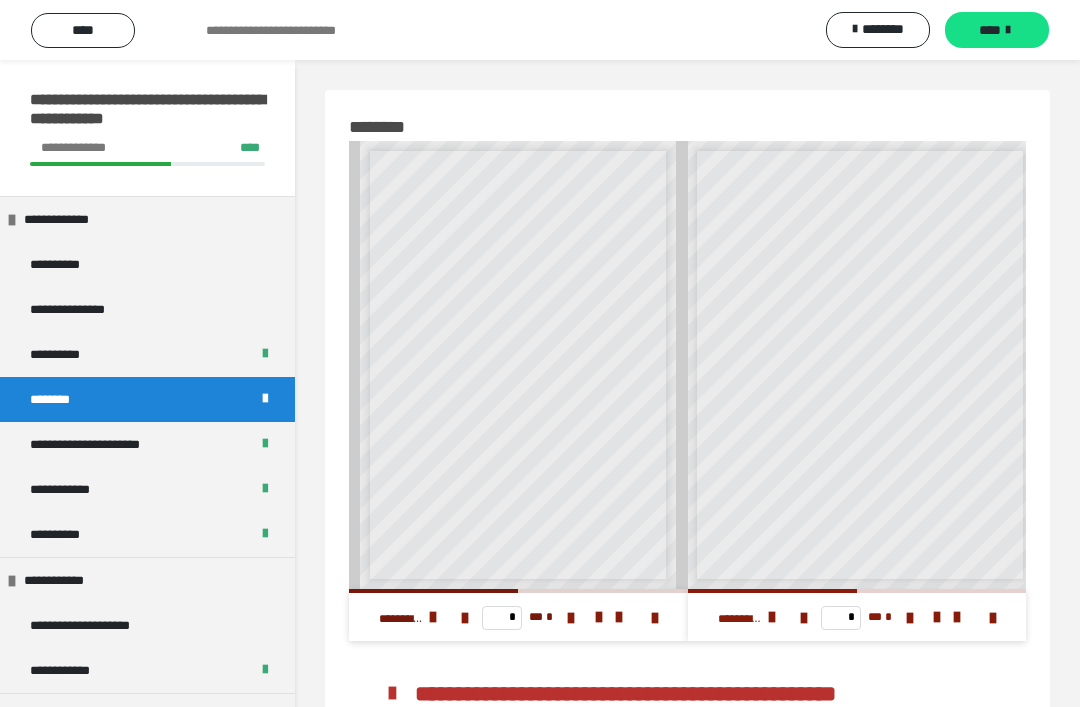 click at bounding box center (599, 617) 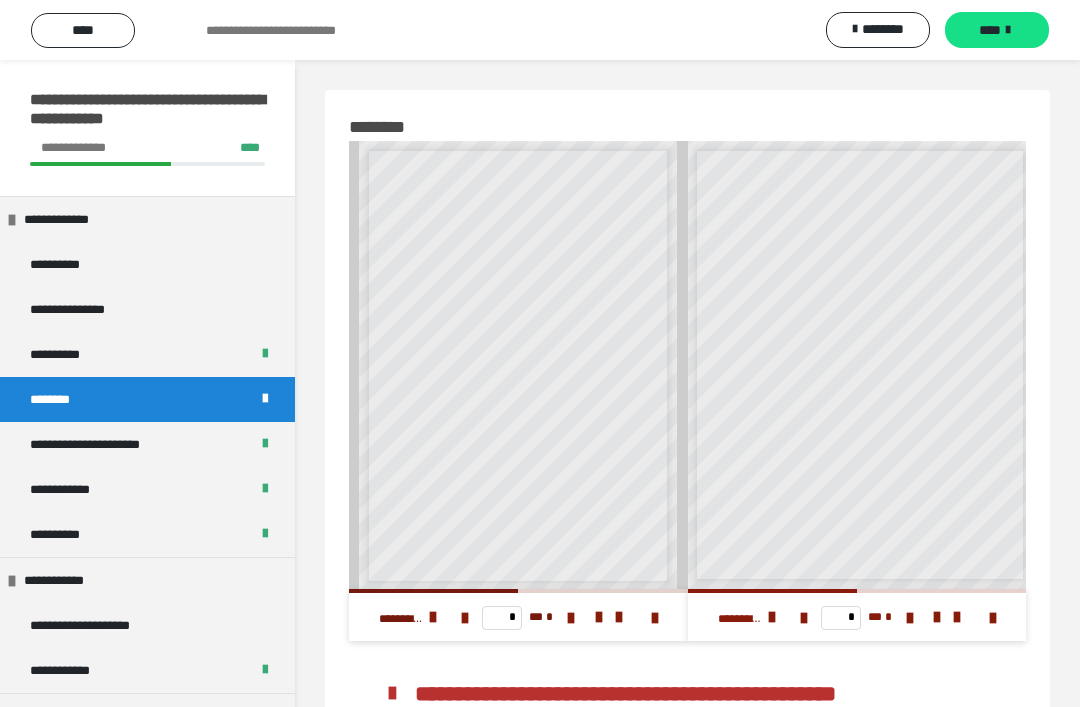 scroll, scrollTop: 2, scrollLeft: 0, axis: vertical 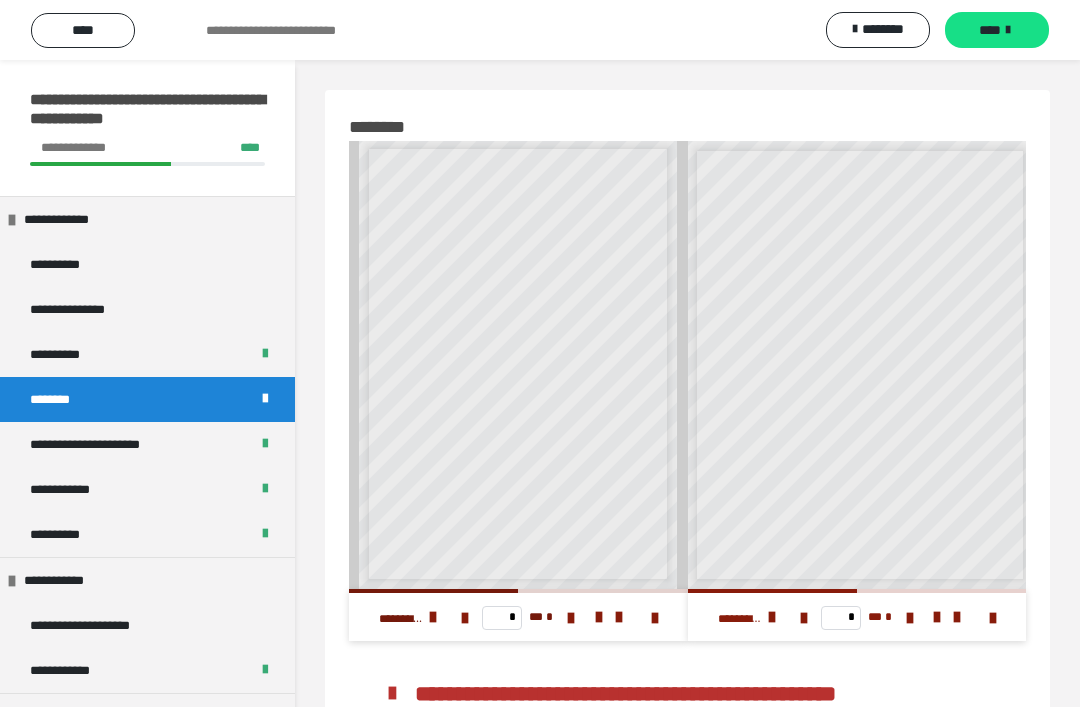 click at bounding box center [599, 617] 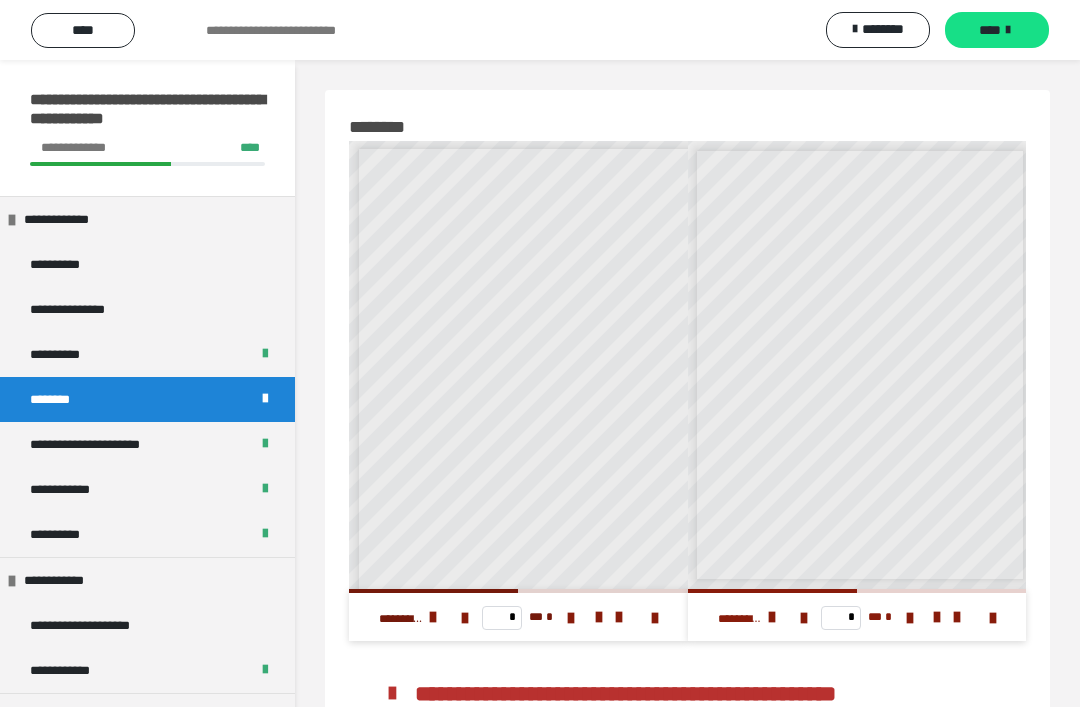 click at bounding box center (599, 617) 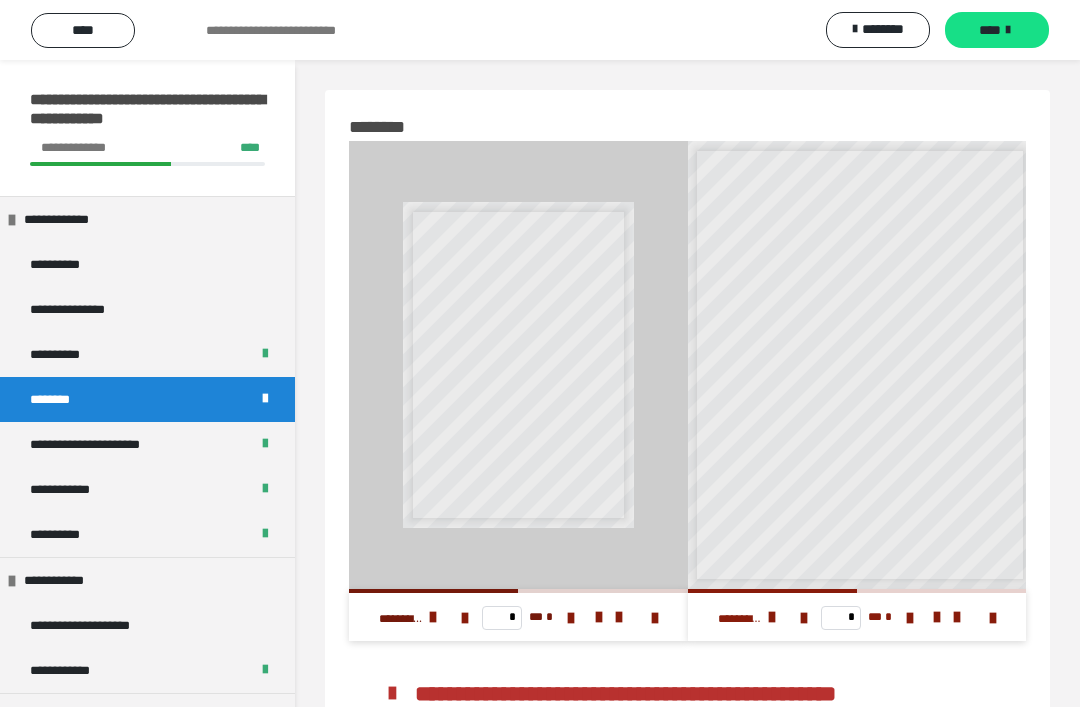 scroll, scrollTop: 0, scrollLeft: 0, axis: both 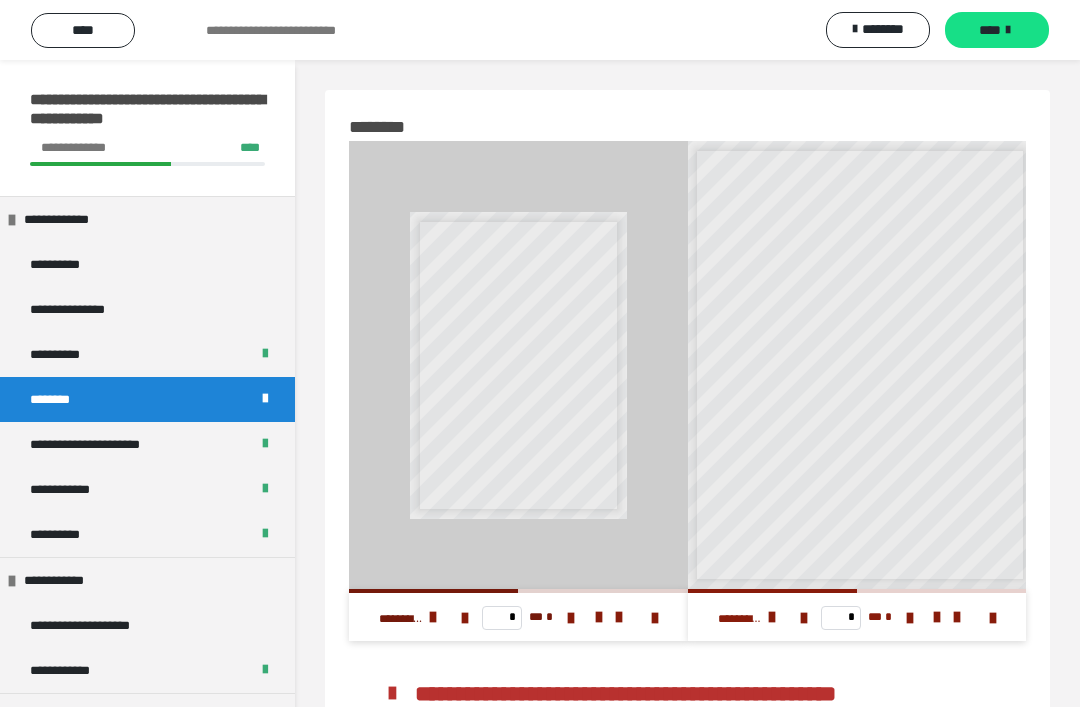 click at bounding box center [655, 618] 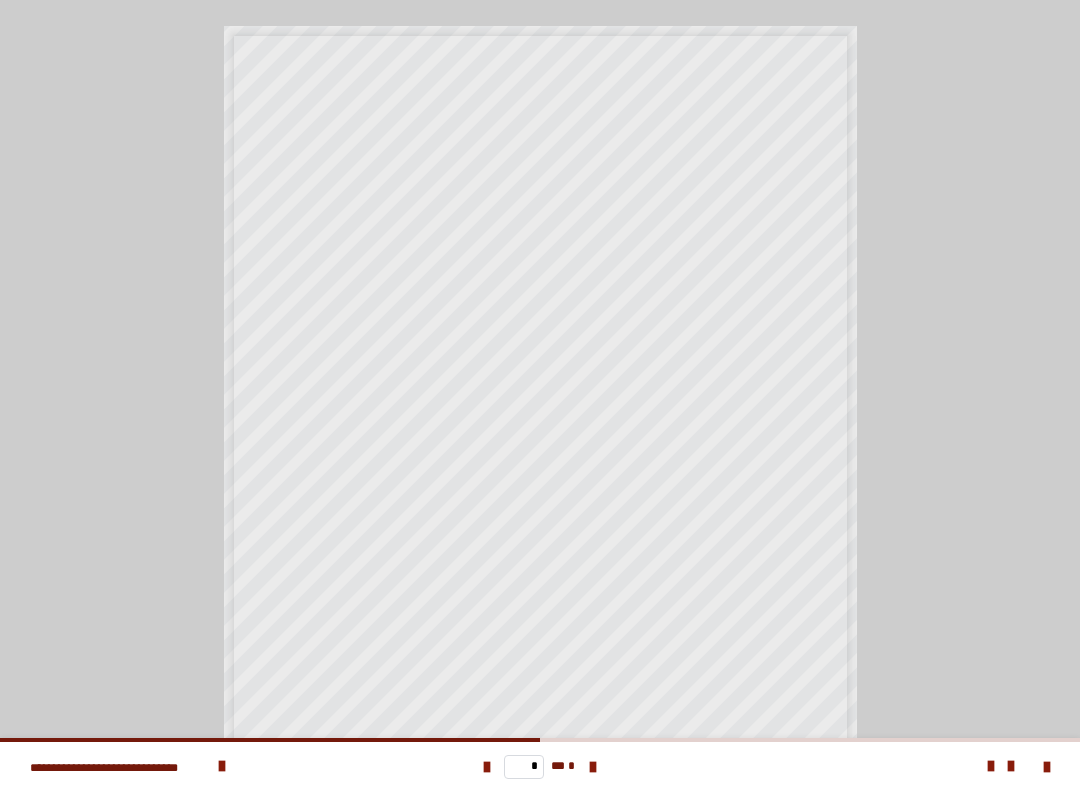 click at bounding box center (593, 767) 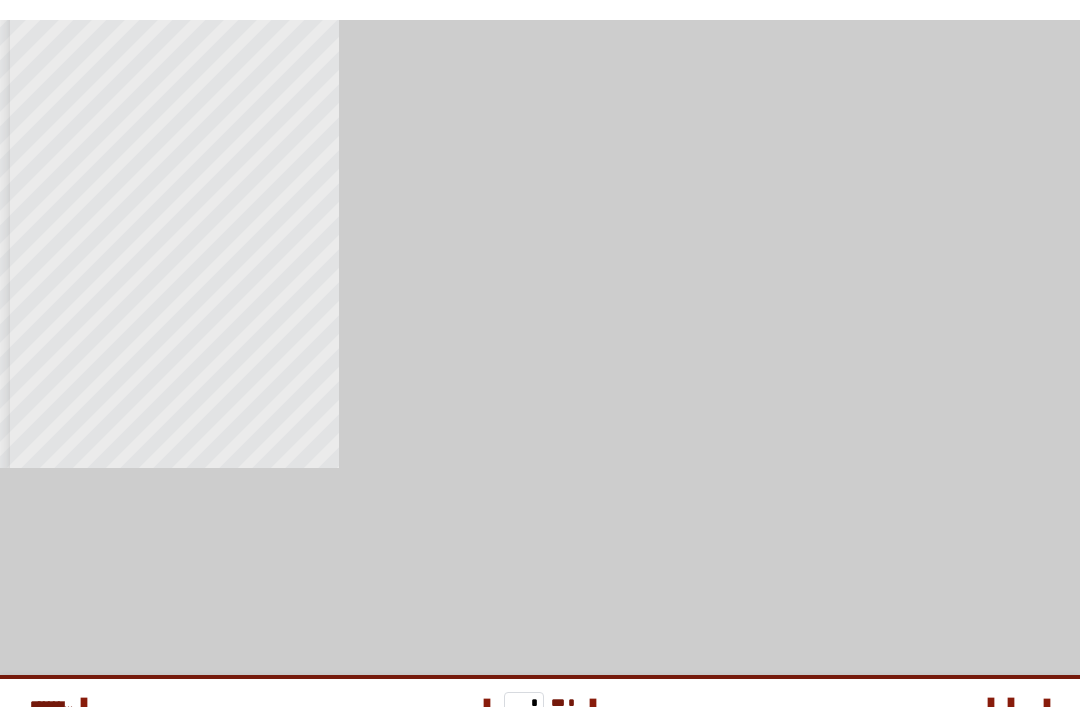 scroll, scrollTop: 0, scrollLeft: 0, axis: both 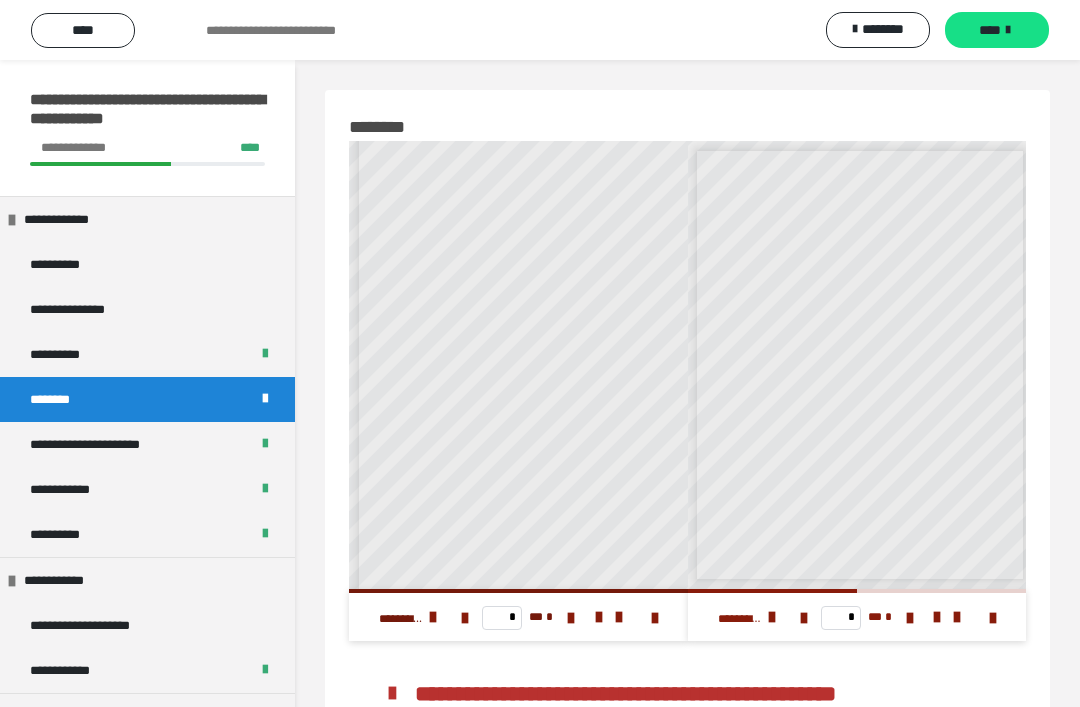click at bounding box center (993, 618) 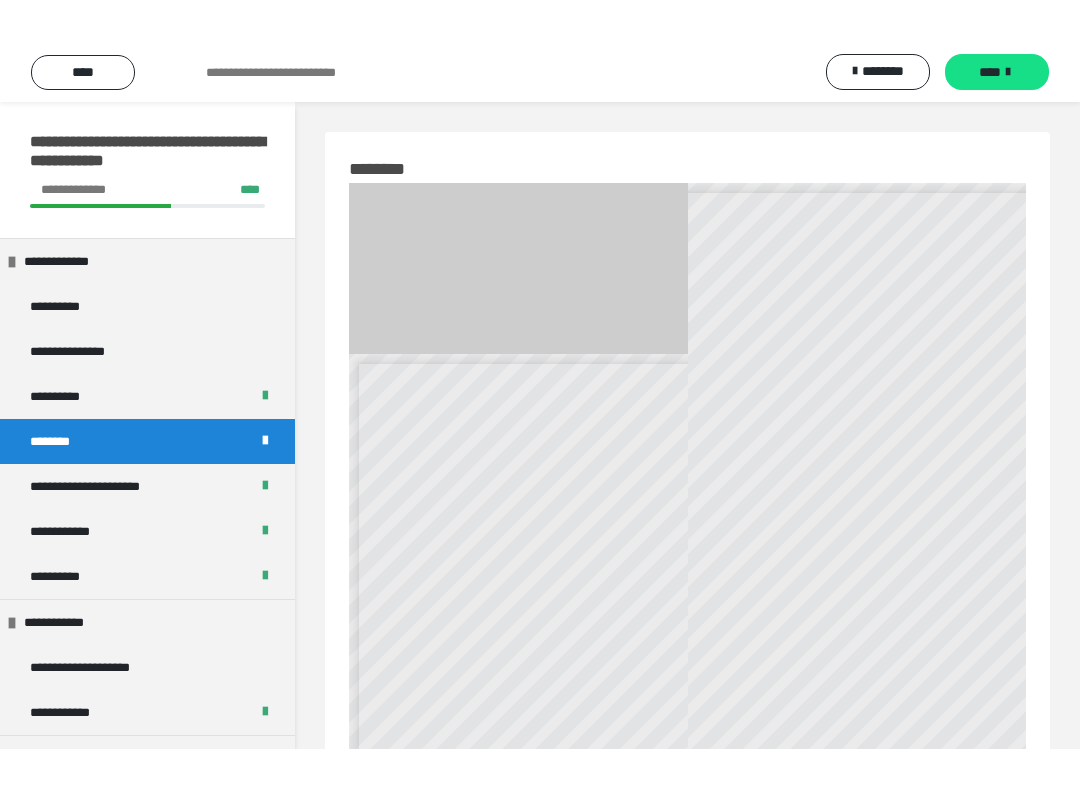 scroll, scrollTop: 20, scrollLeft: 0, axis: vertical 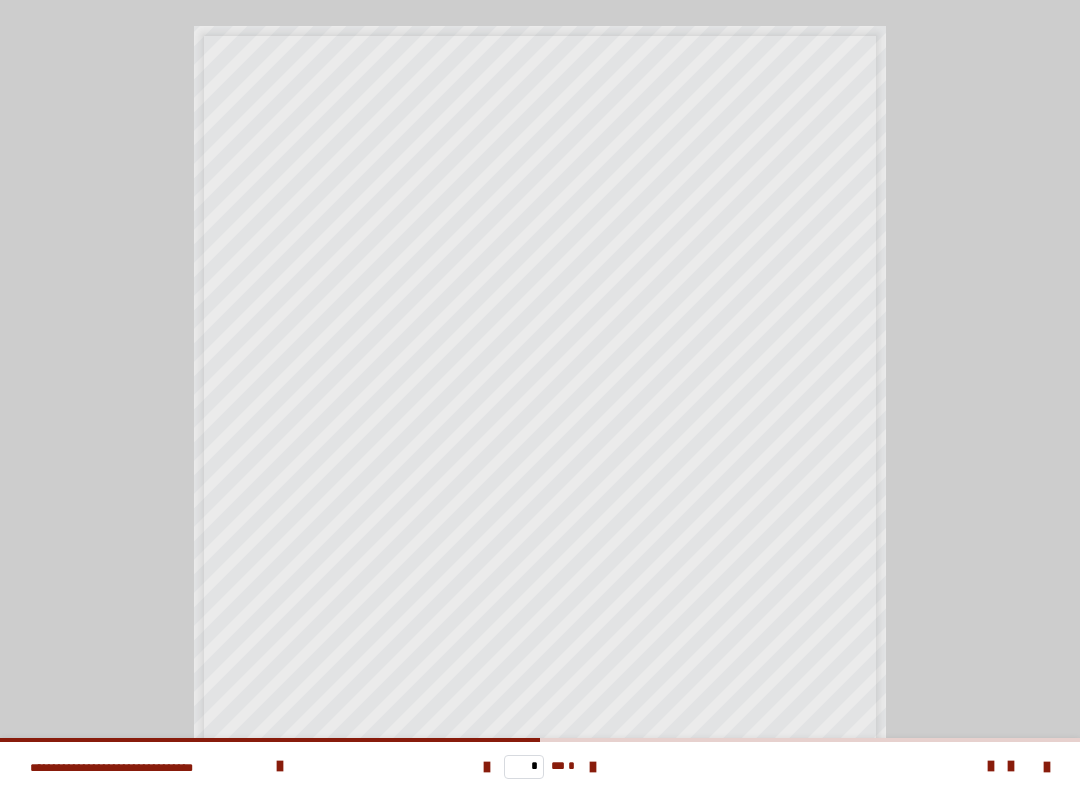 click at bounding box center [593, 766] 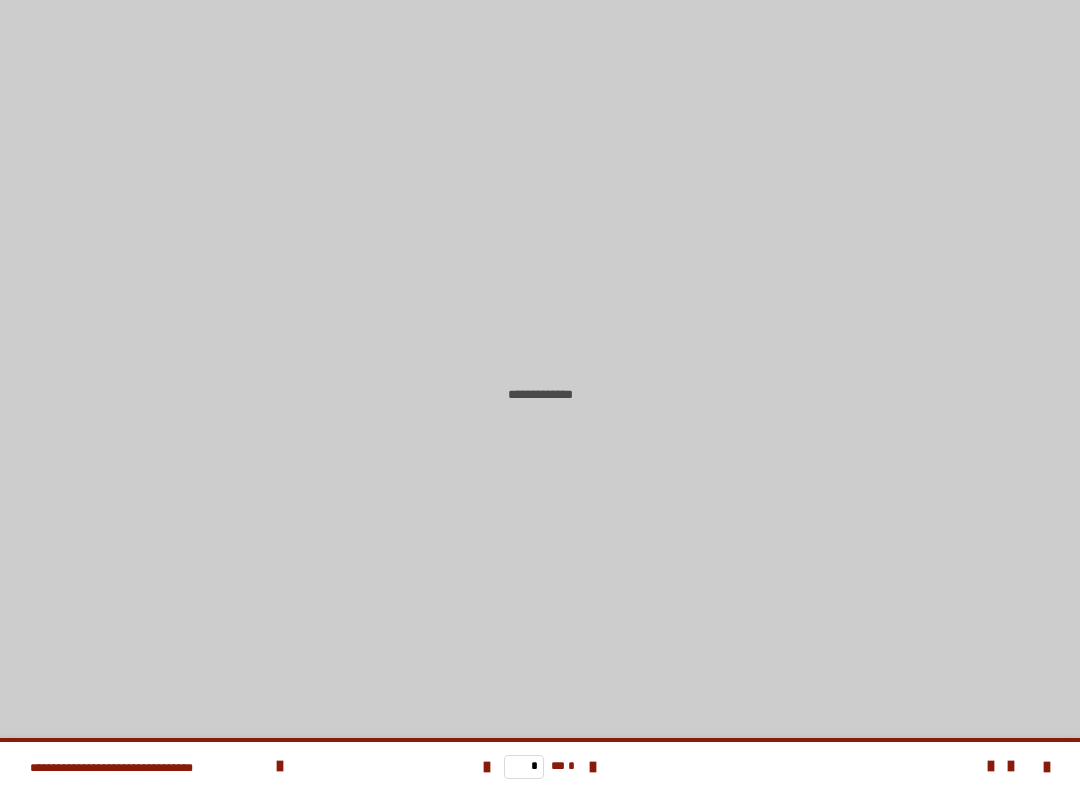 type on "*" 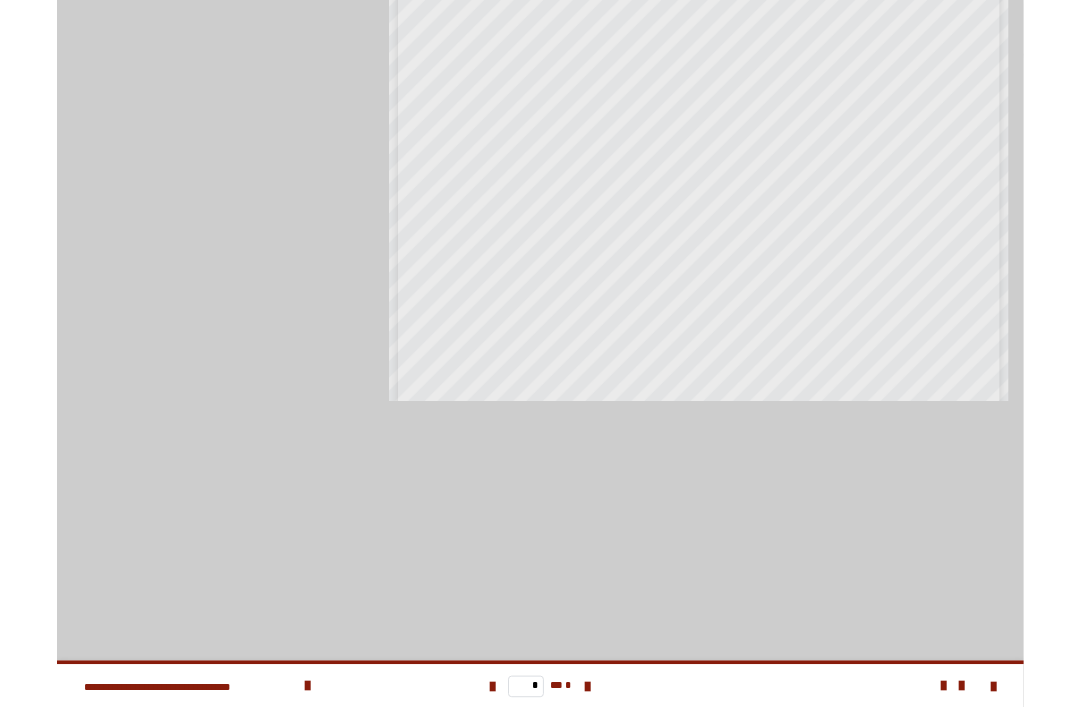 scroll, scrollTop: 0, scrollLeft: 0, axis: both 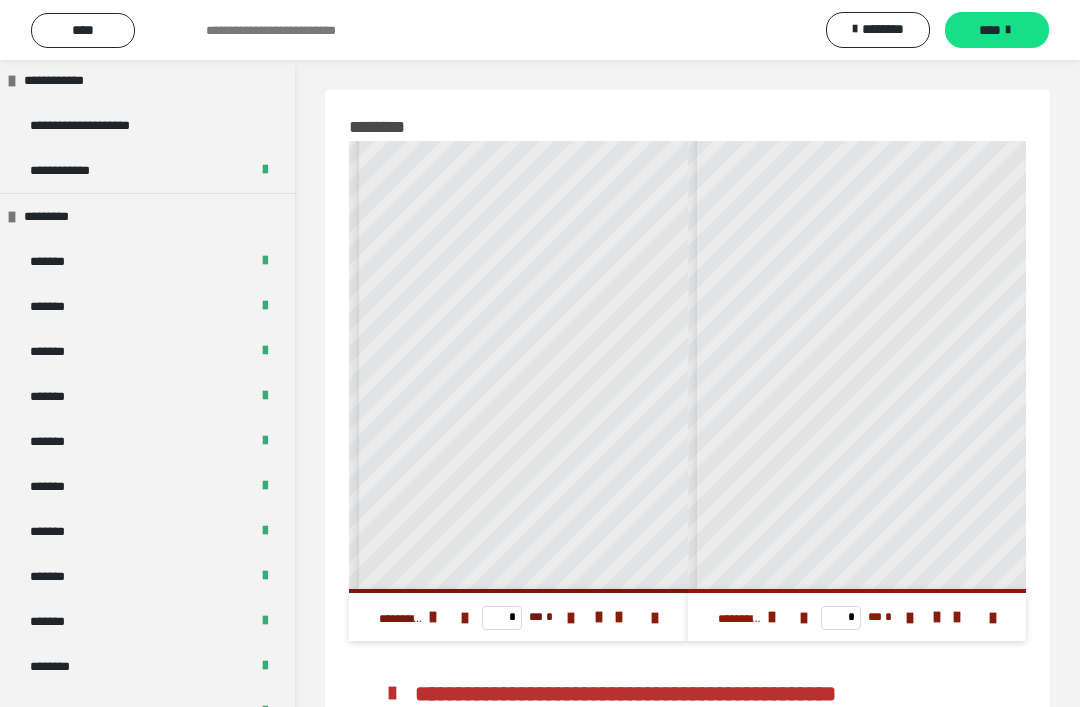click on "*******" at bounding box center (147, 531) 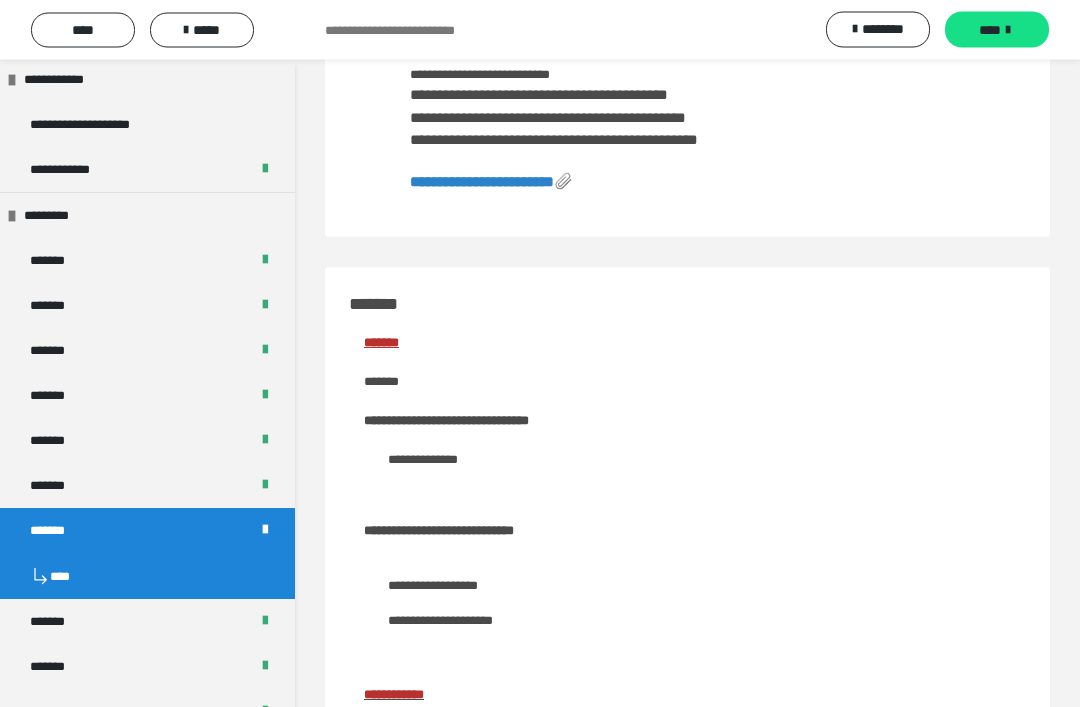 scroll, scrollTop: 0, scrollLeft: 0, axis: both 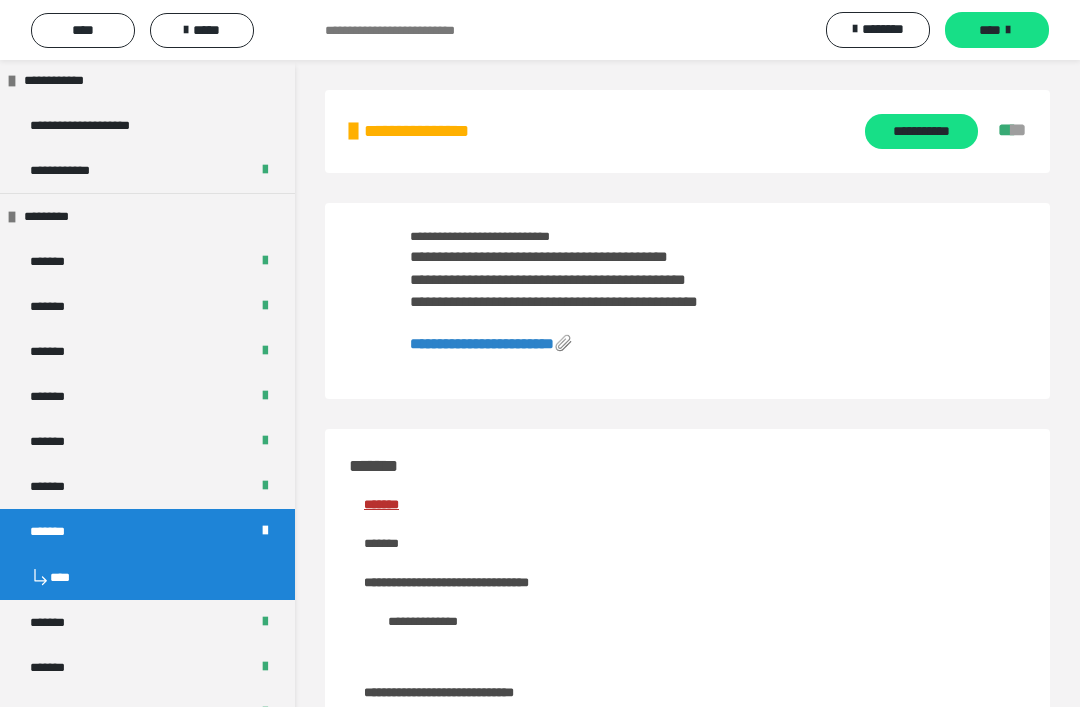 click on "*******" at bounding box center [147, 261] 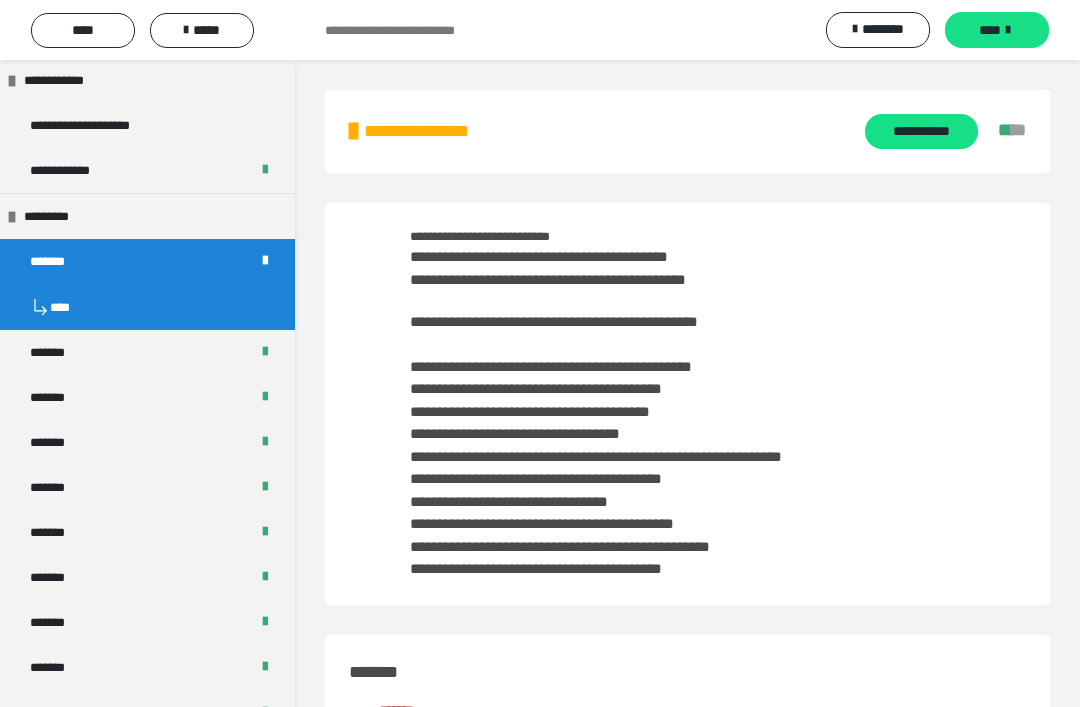 click on "**********" at bounding box center (921, 131) 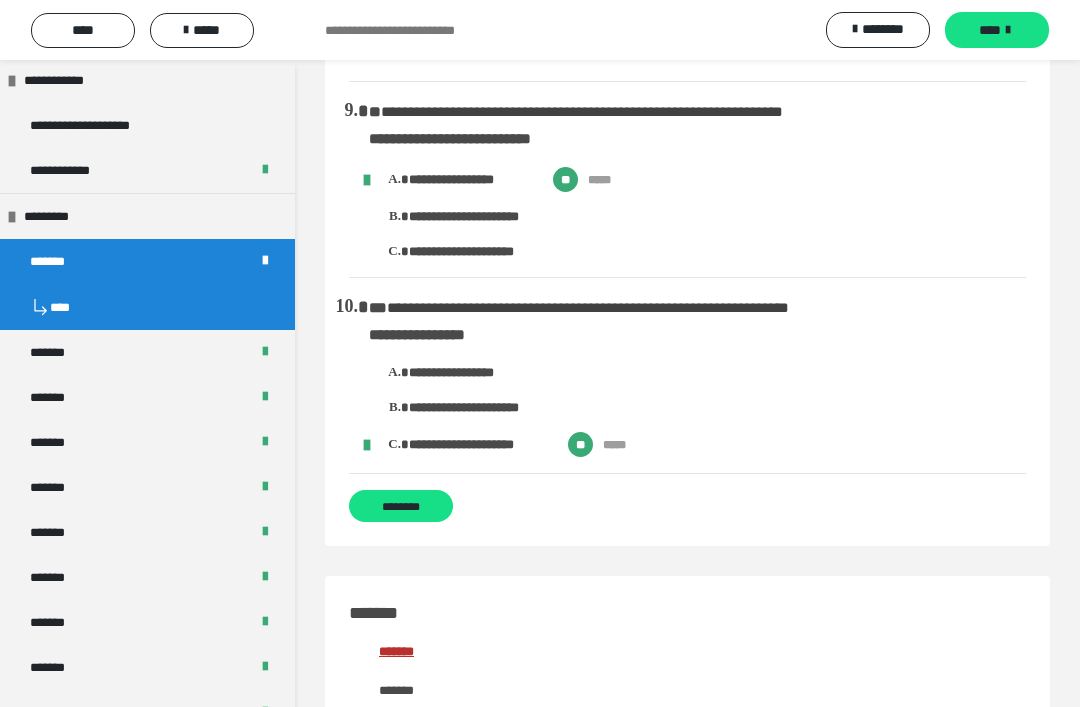 scroll, scrollTop: 1621, scrollLeft: 0, axis: vertical 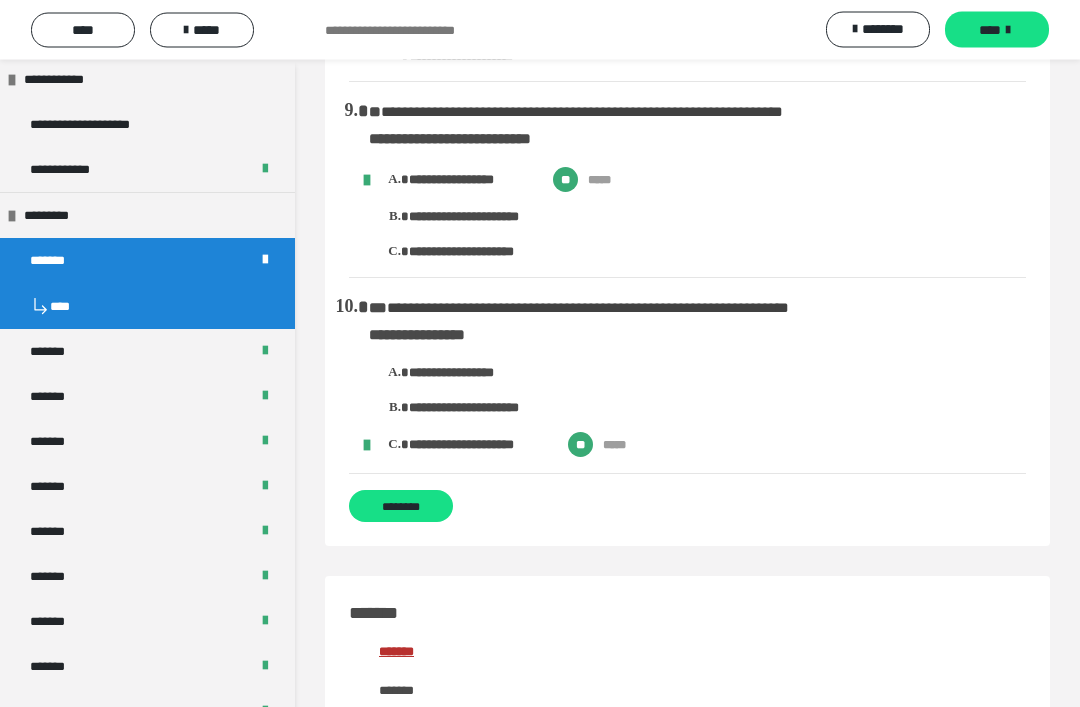 click on "*******" at bounding box center [147, 352] 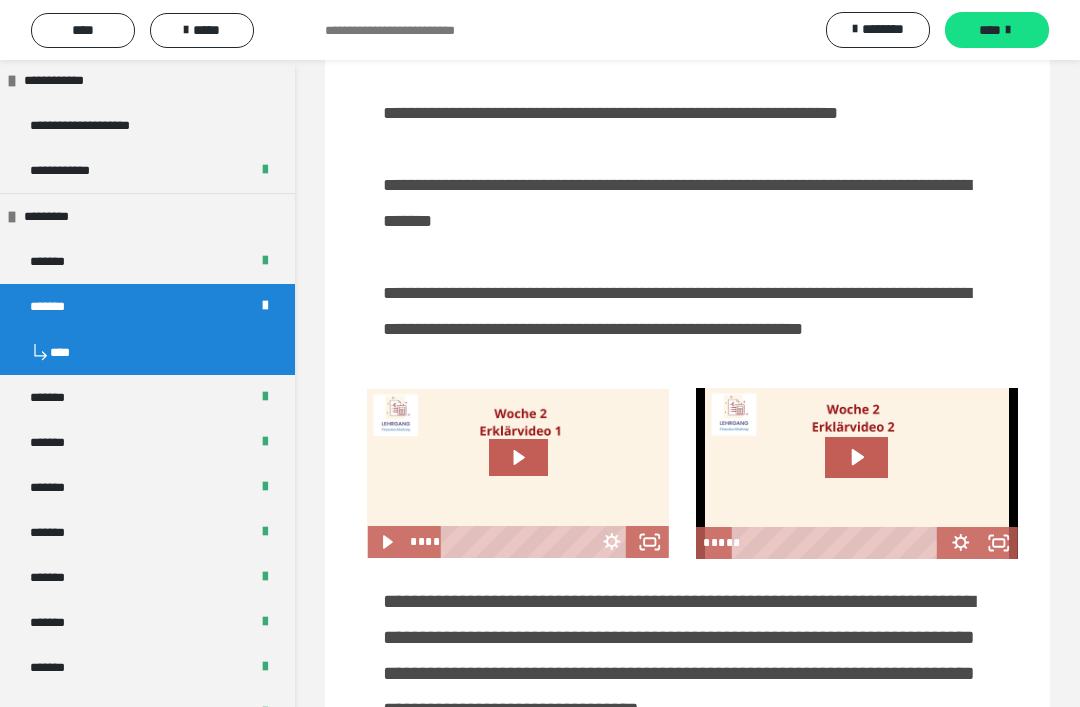 scroll, scrollTop: 0, scrollLeft: 0, axis: both 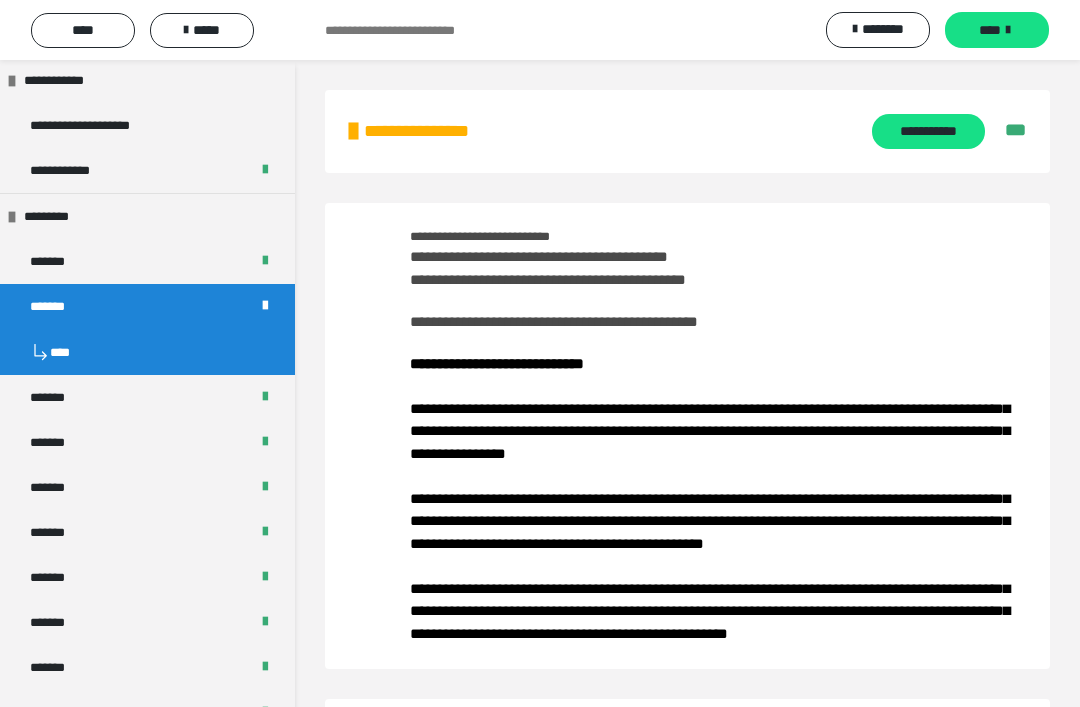 click on "**********" at bounding box center [928, 131] 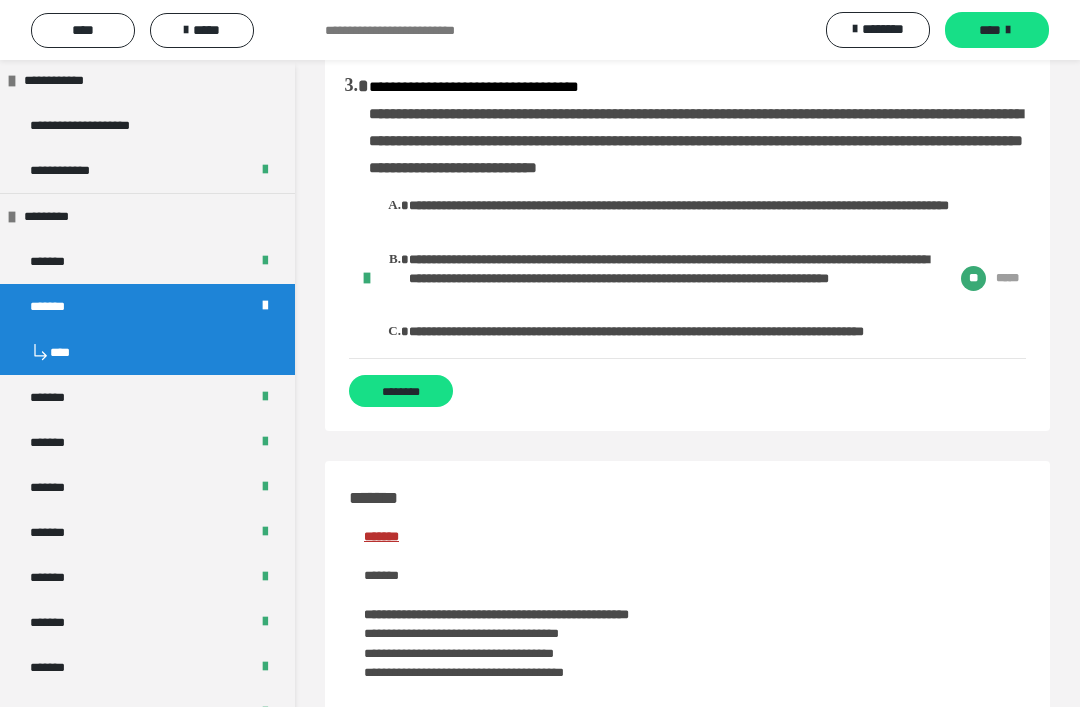 scroll, scrollTop: 535, scrollLeft: 0, axis: vertical 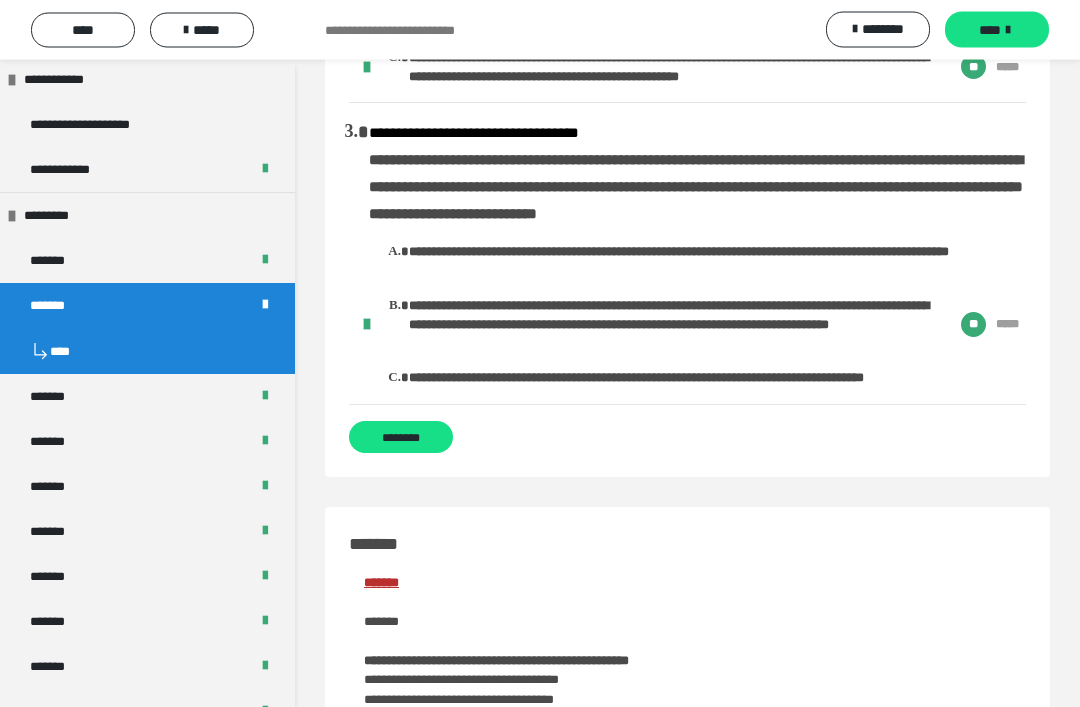 click at bounding box center [265, 398] 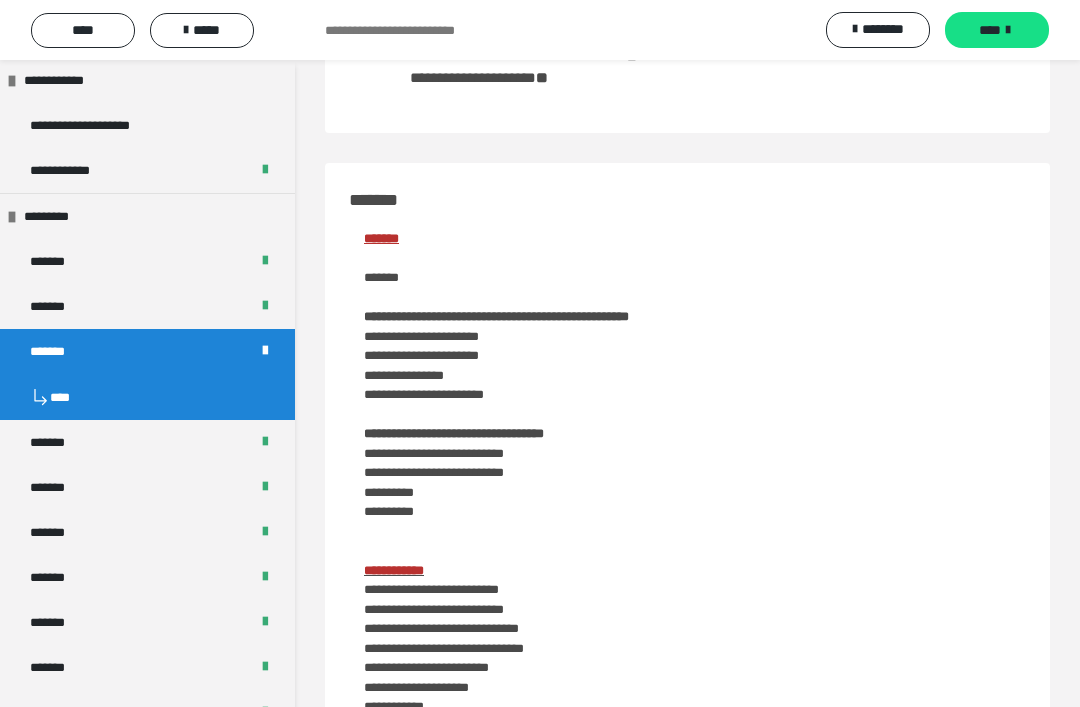 scroll, scrollTop: 0, scrollLeft: 0, axis: both 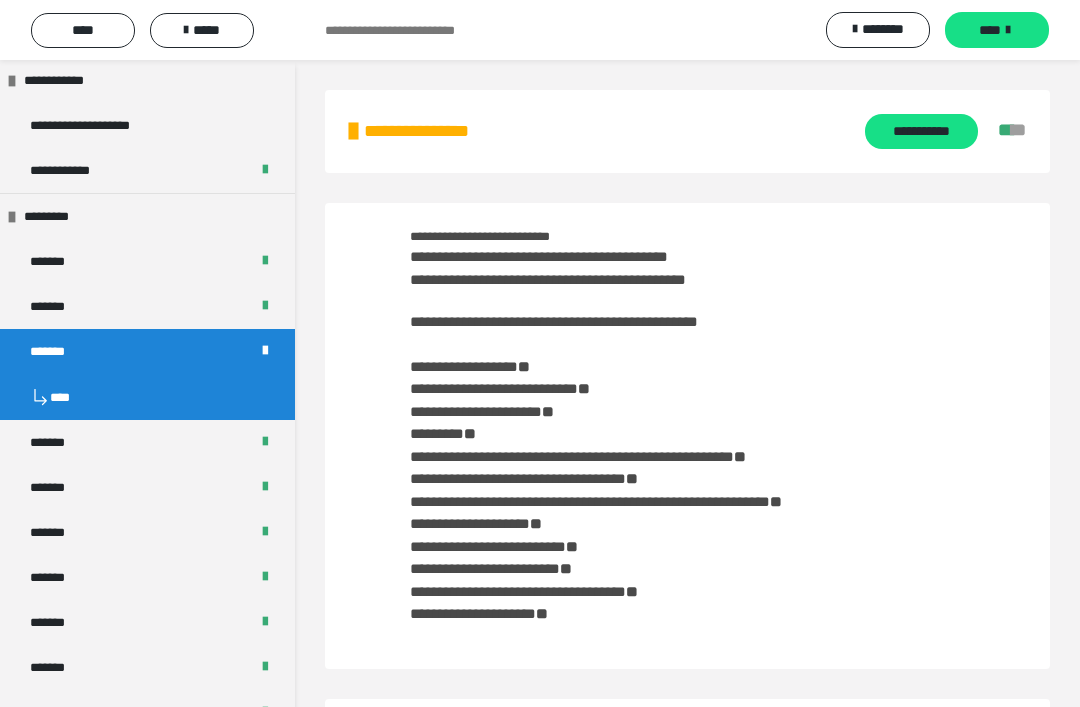 click on "**********" at bounding box center [921, 131] 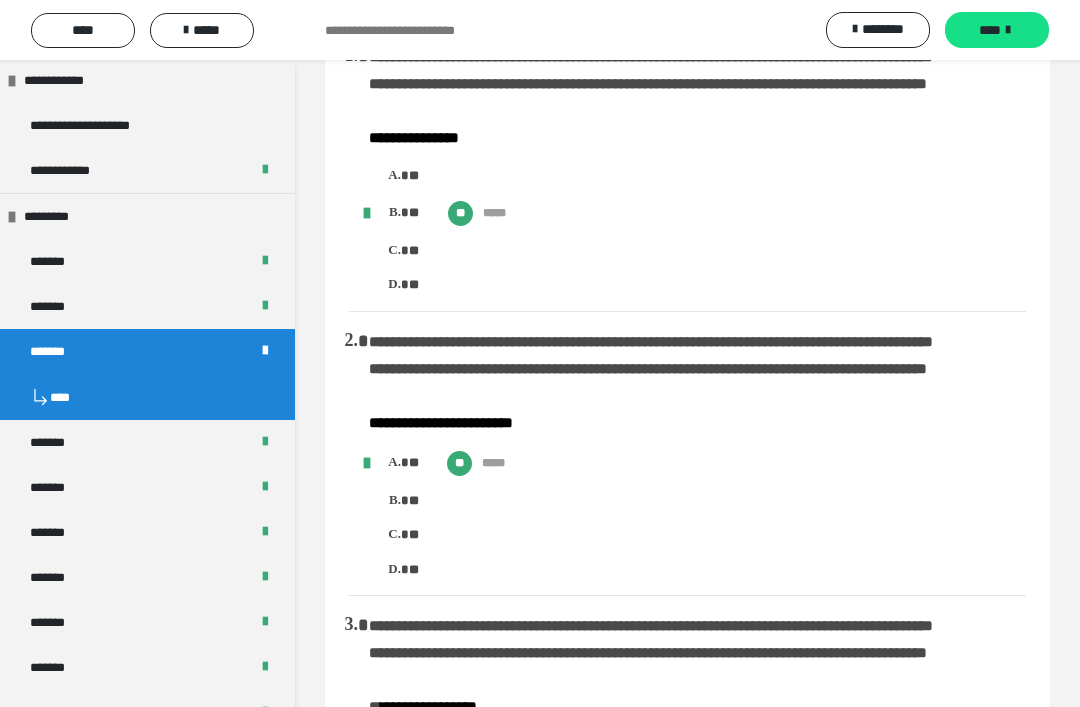 scroll, scrollTop: 0, scrollLeft: 0, axis: both 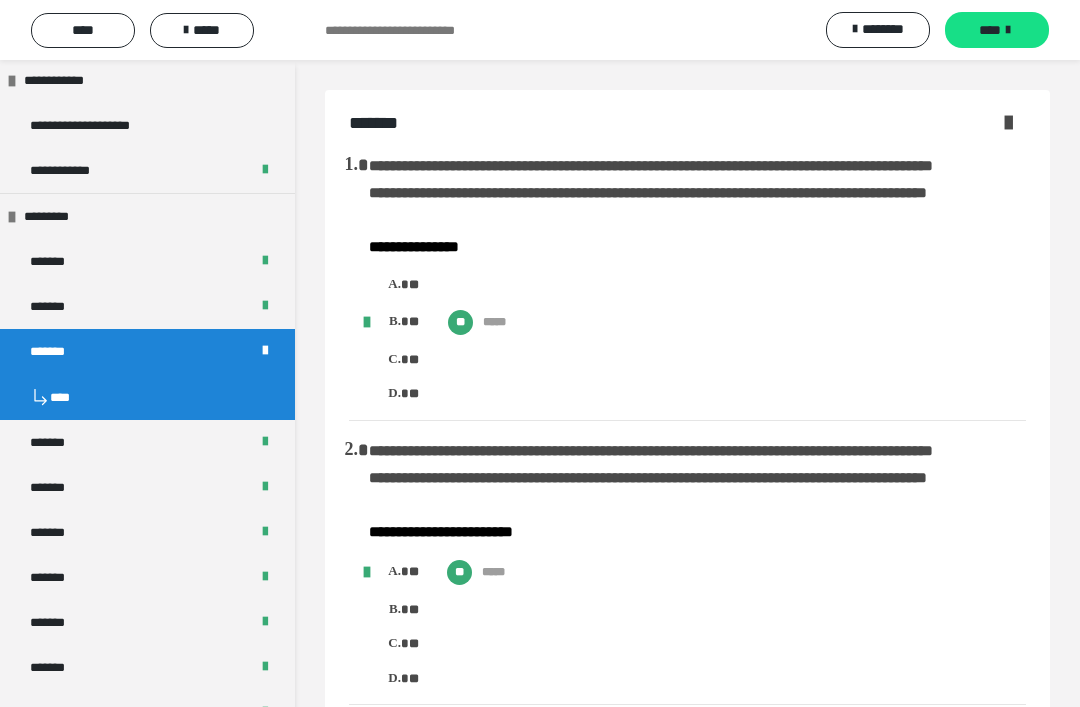 click on "*******" at bounding box center [147, 442] 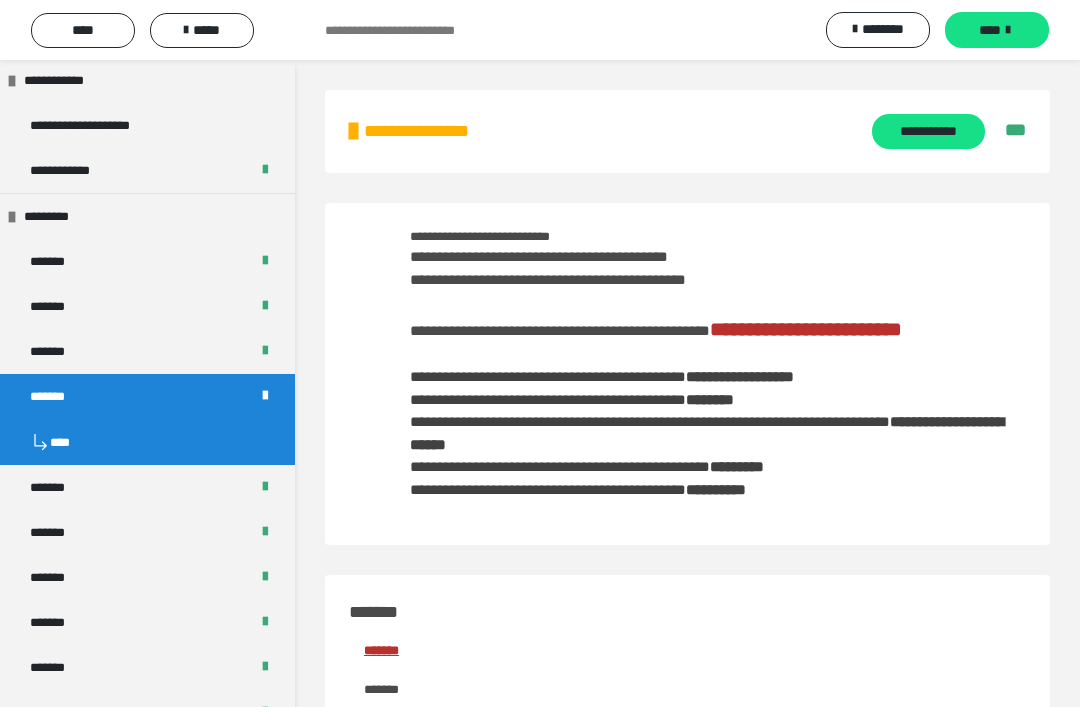 click on "*******" at bounding box center [147, 351] 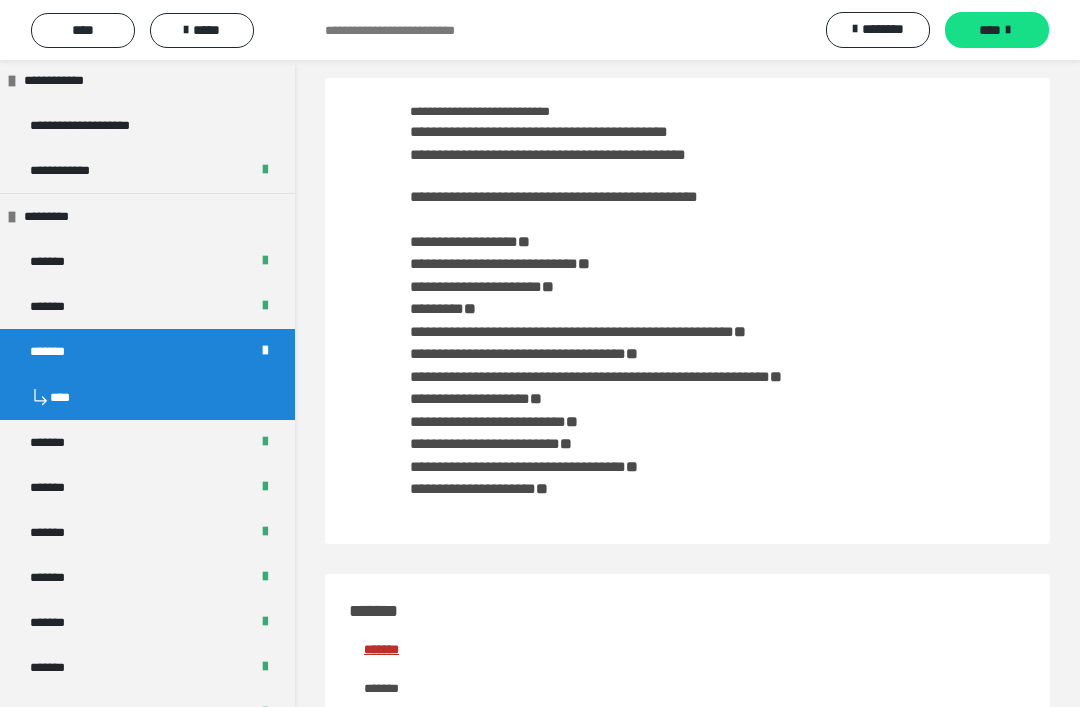 scroll, scrollTop: 124, scrollLeft: 0, axis: vertical 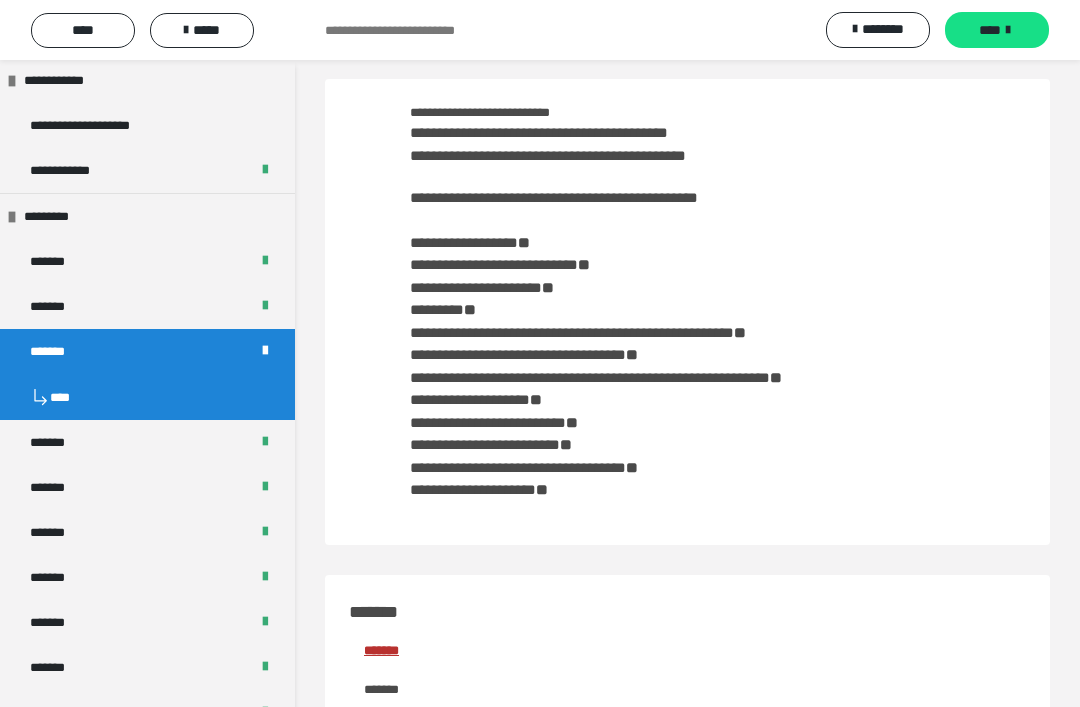 click on "*******" at bounding box center (147, 261) 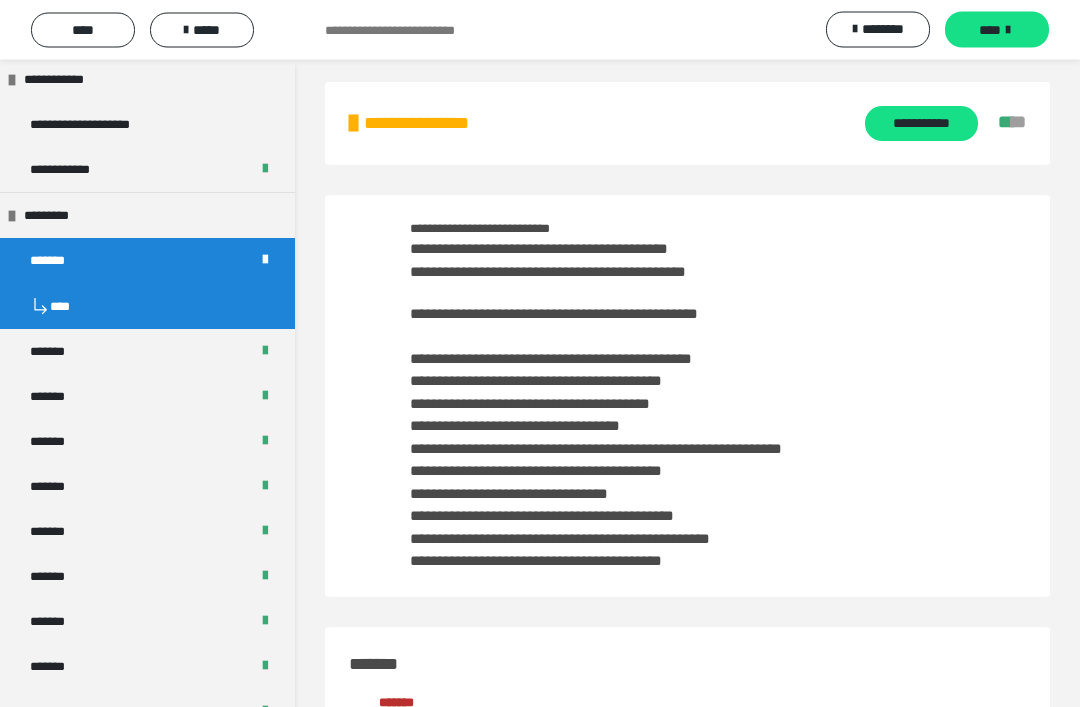 scroll, scrollTop: 0, scrollLeft: 0, axis: both 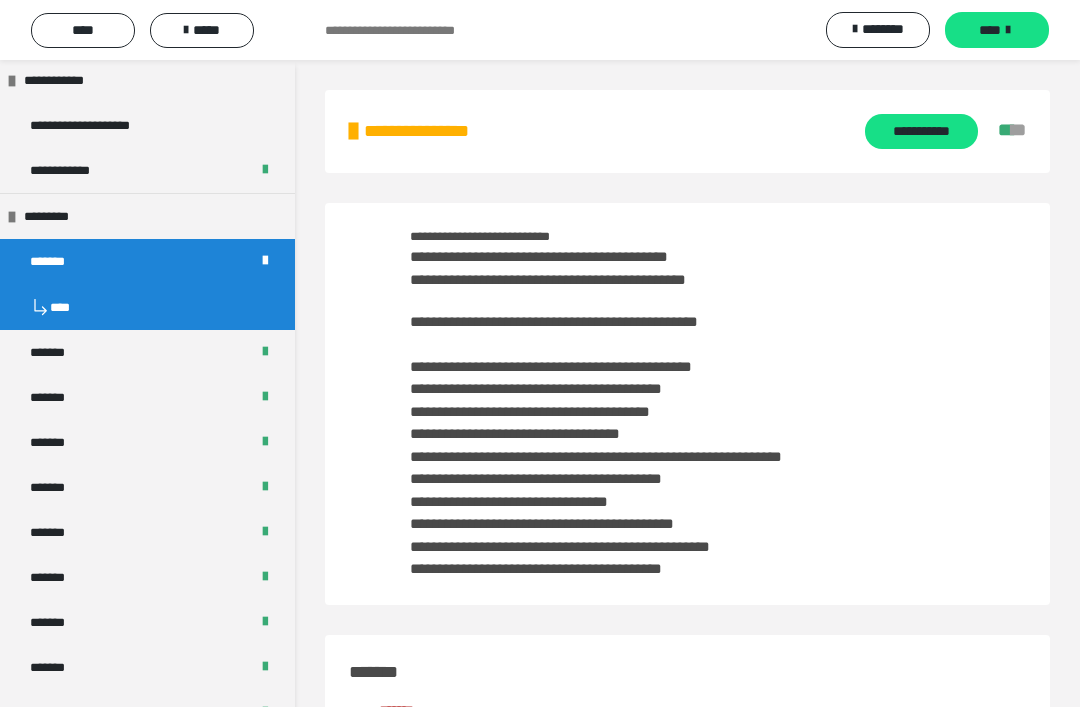 click on "**********" at bounding box center [921, 131] 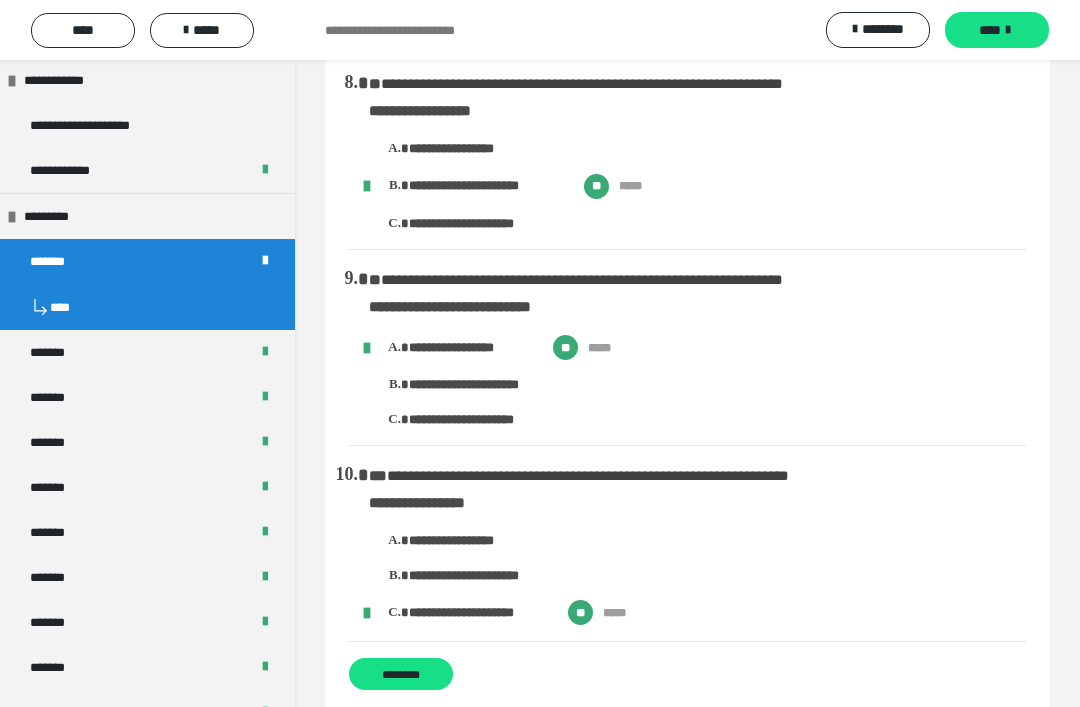 scroll, scrollTop: 1455, scrollLeft: 0, axis: vertical 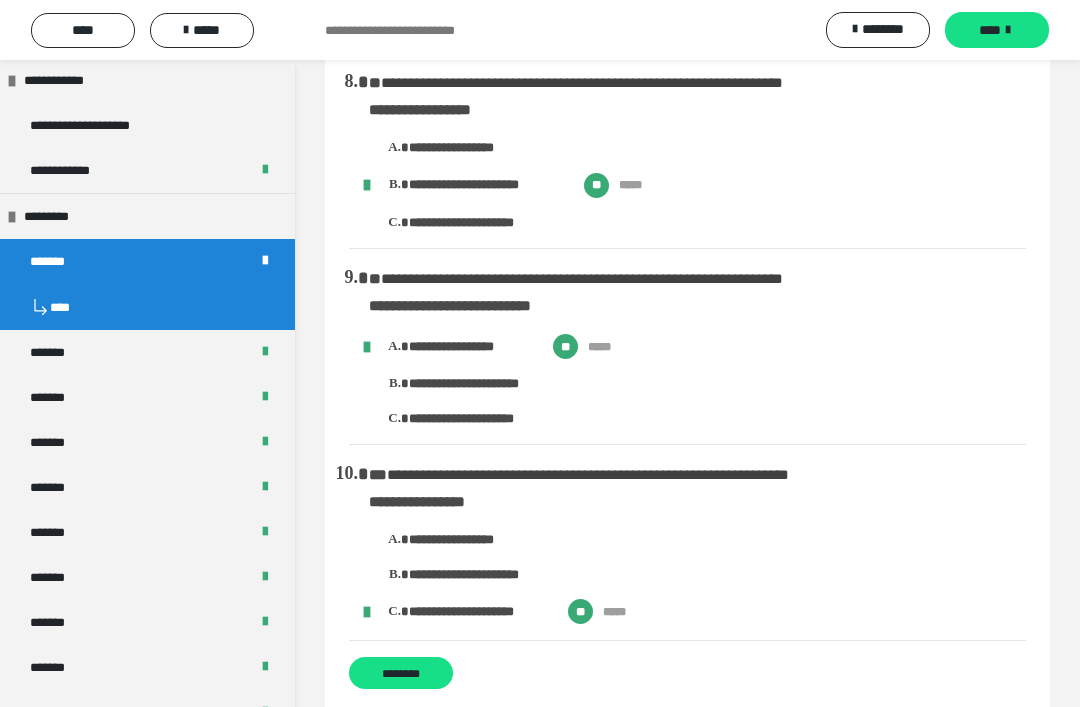 click on "*******" at bounding box center (147, 261) 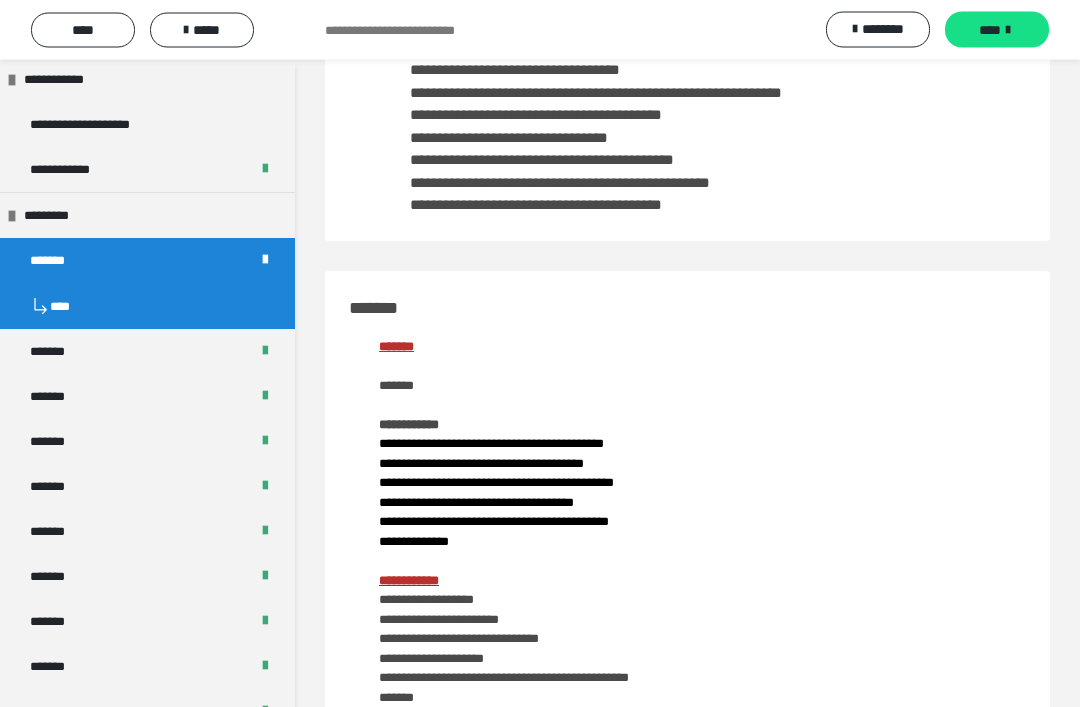 scroll, scrollTop: 0, scrollLeft: 0, axis: both 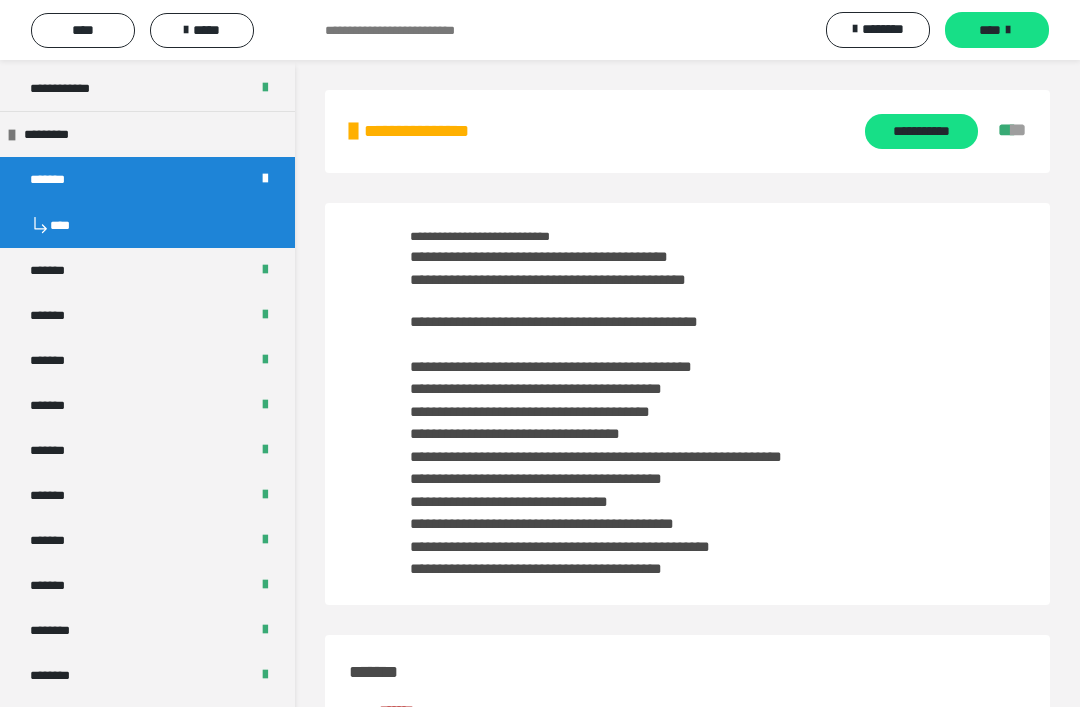 click on "*******" at bounding box center (147, 270) 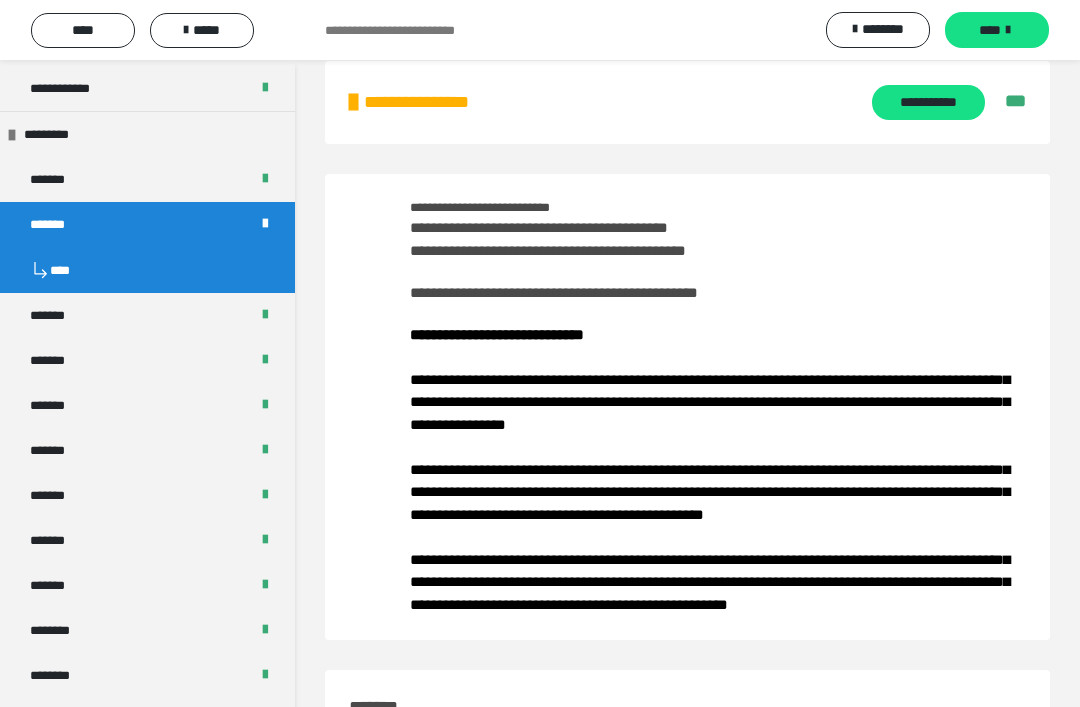 scroll, scrollTop: 32, scrollLeft: 0, axis: vertical 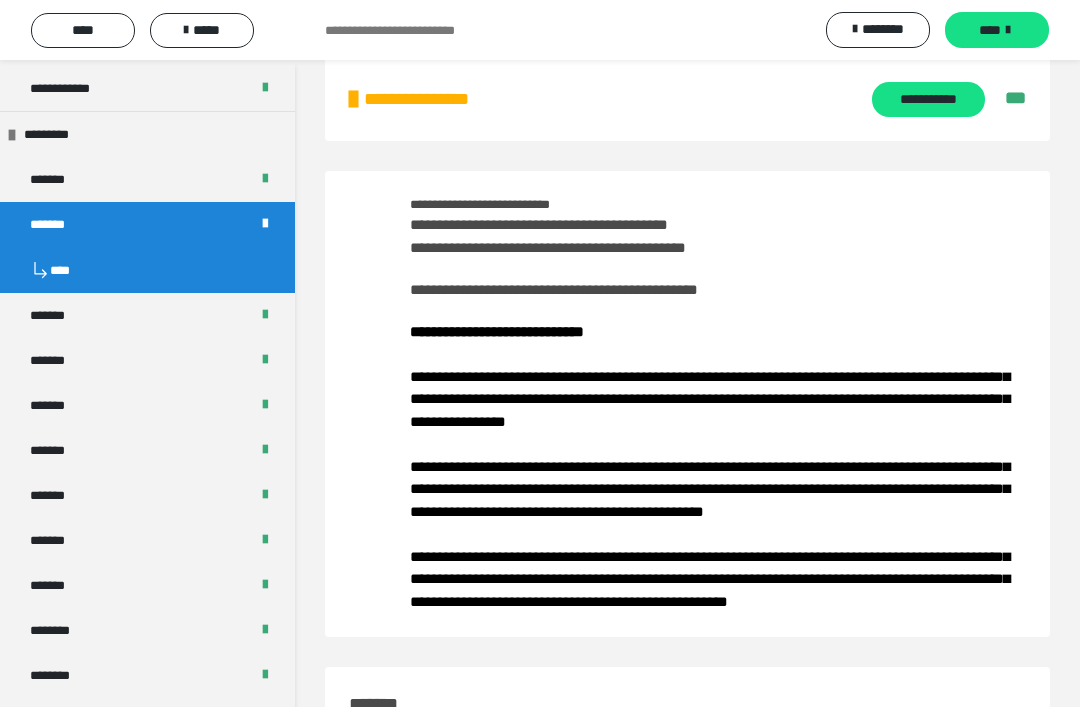click on "**********" at bounding box center [928, 99] 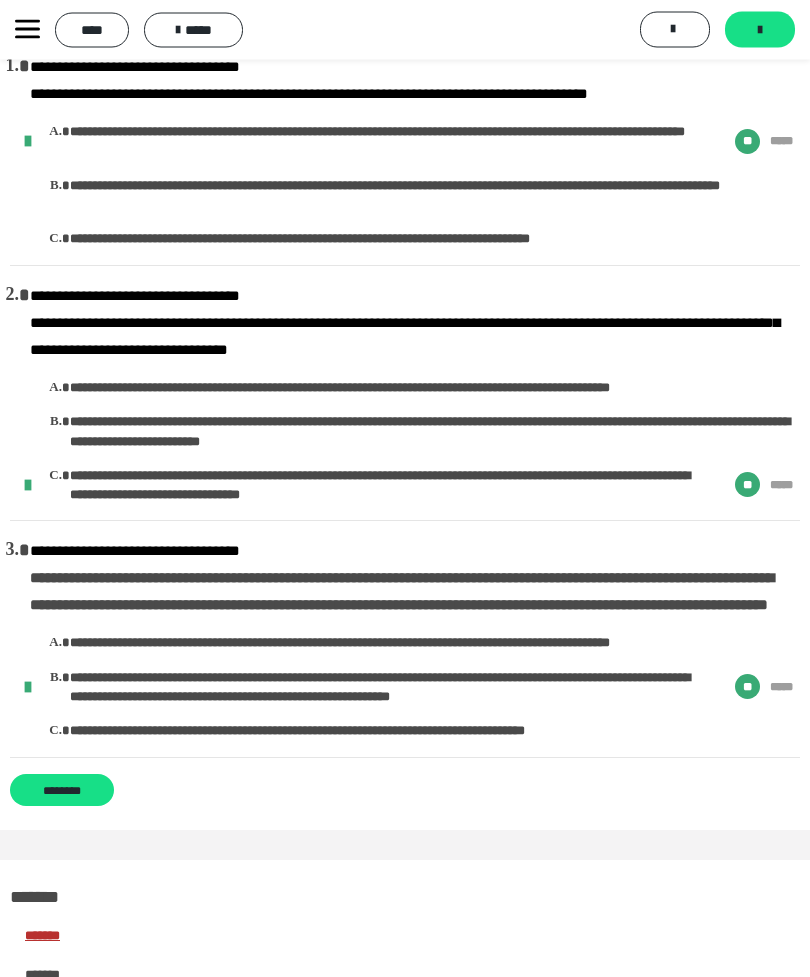 scroll, scrollTop: 0, scrollLeft: 0, axis: both 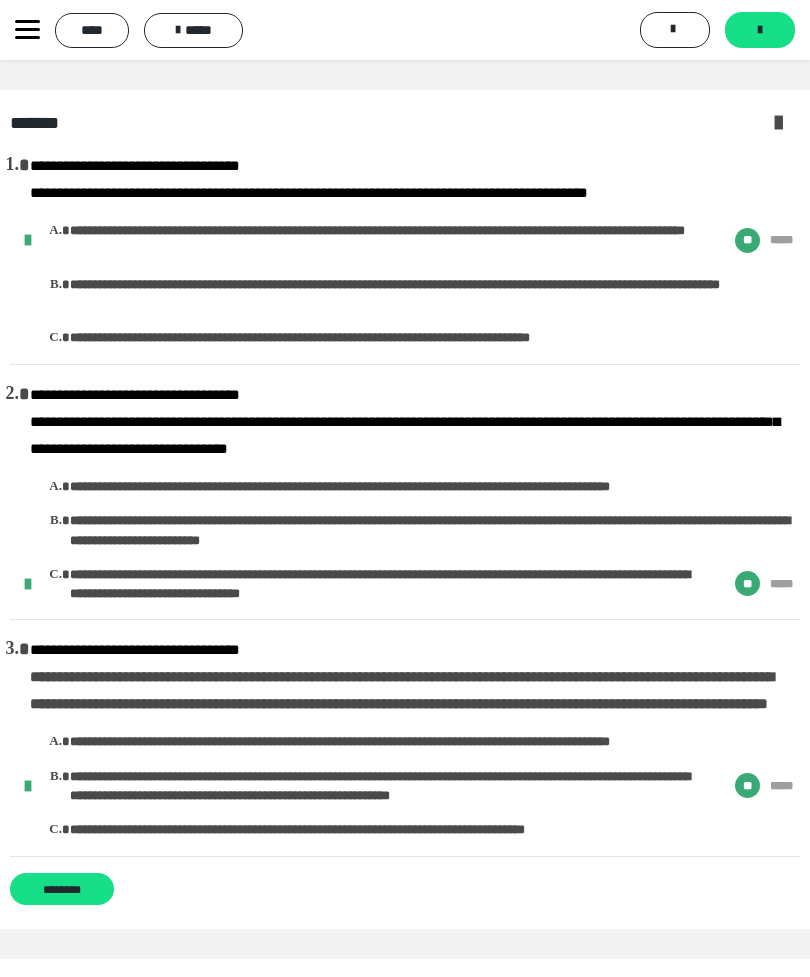 click 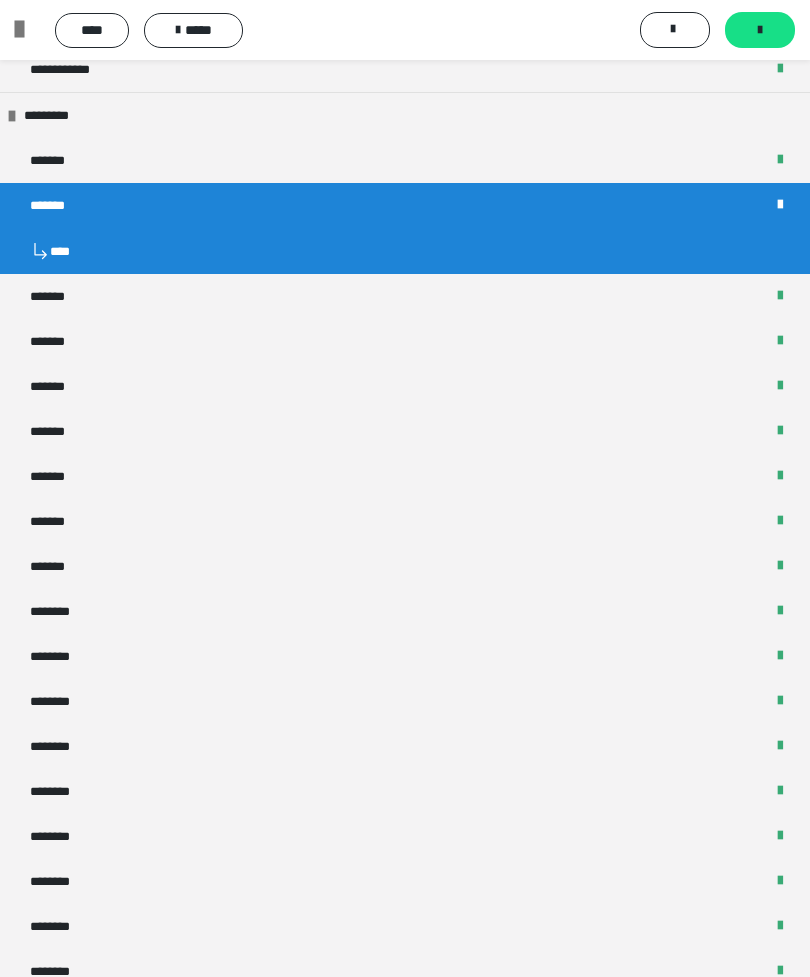 click on "*******" at bounding box center [405, 296] 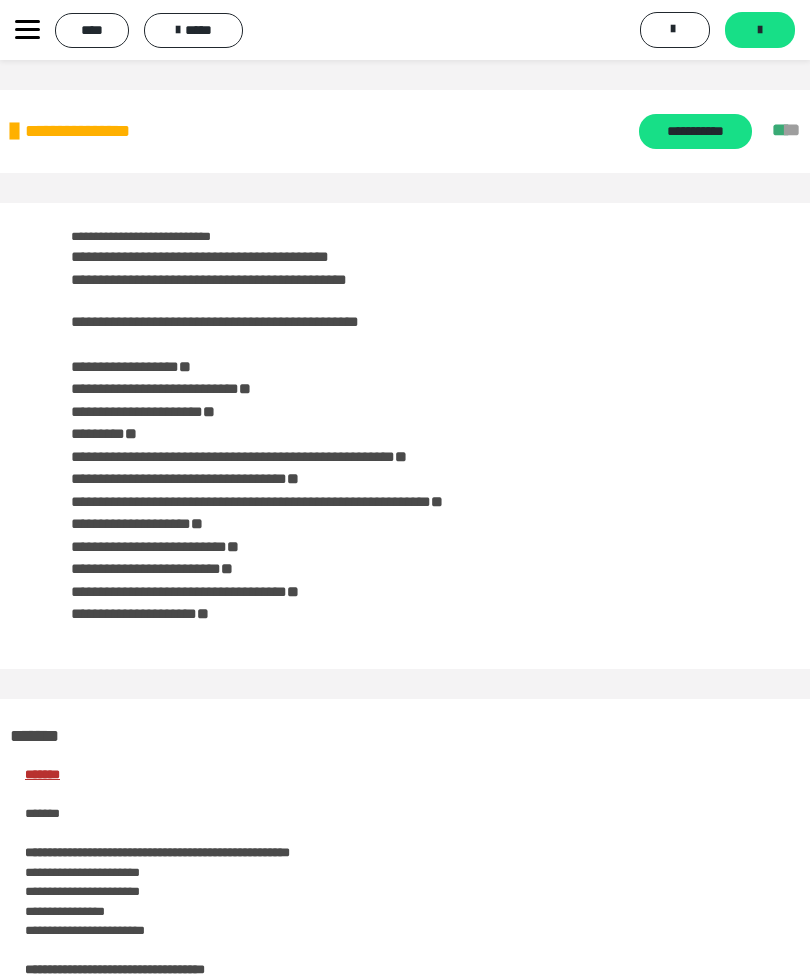 click on "**********" at bounding box center (695, 131) 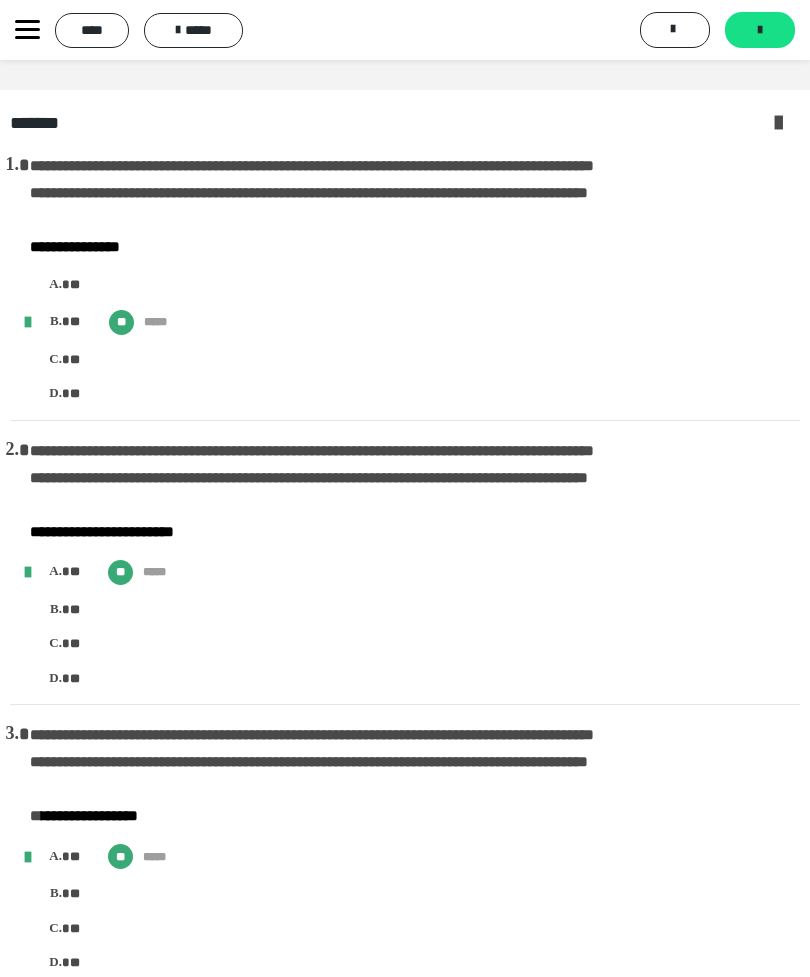 scroll, scrollTop: 12, scrollLeft: 0, axis: vertical 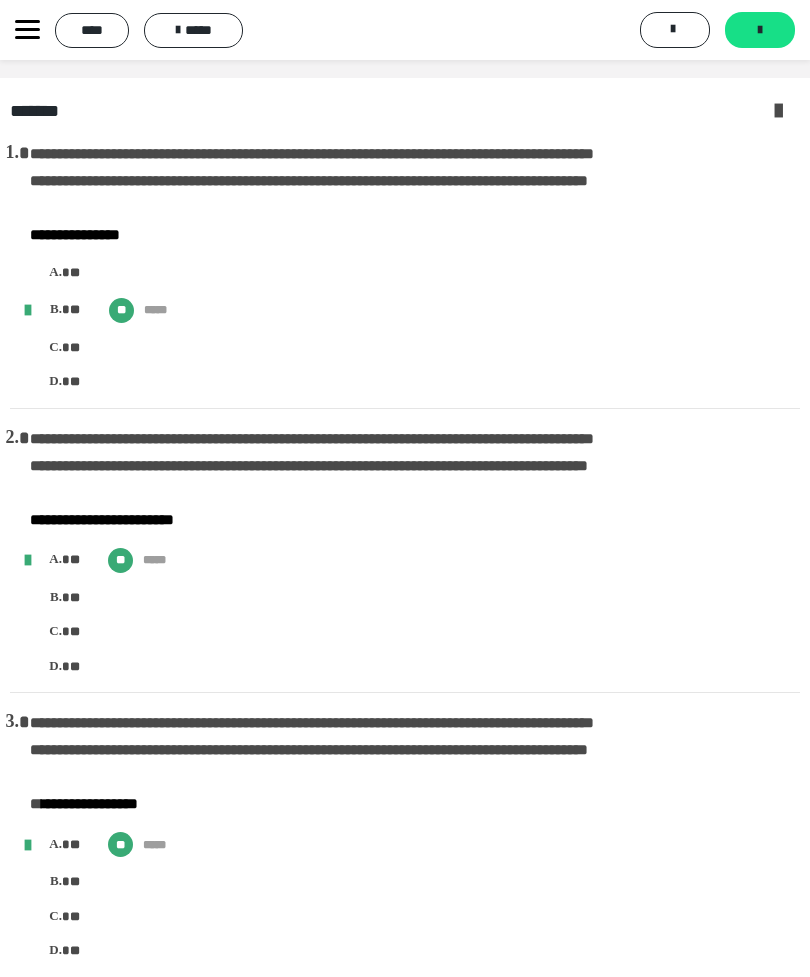 click on "*******" at bounding box center [405, 111] 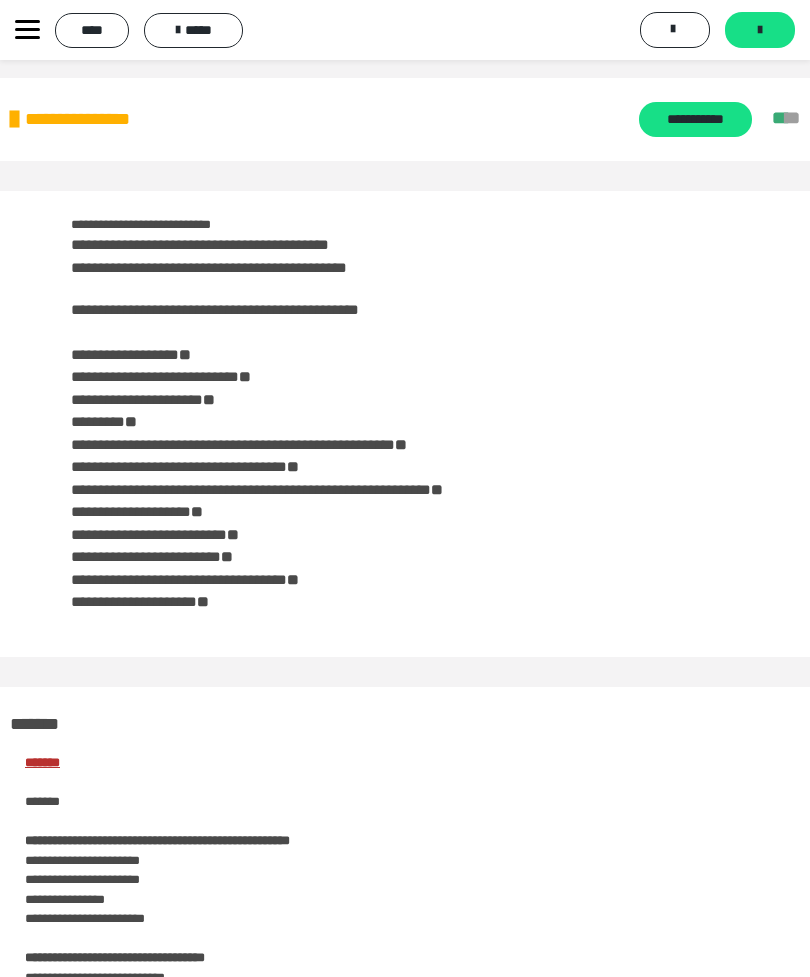 click on "**********" at bounding box center [405, 1090] 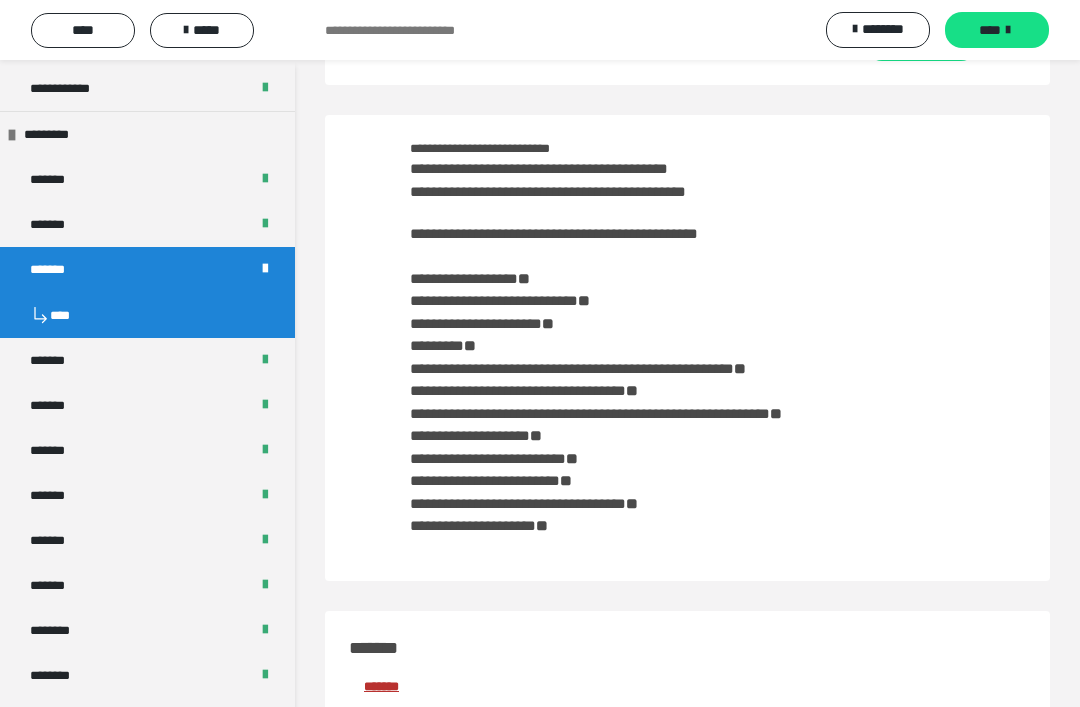 scroll, scrollTop: 0, scrollLeft: 0, axis: both 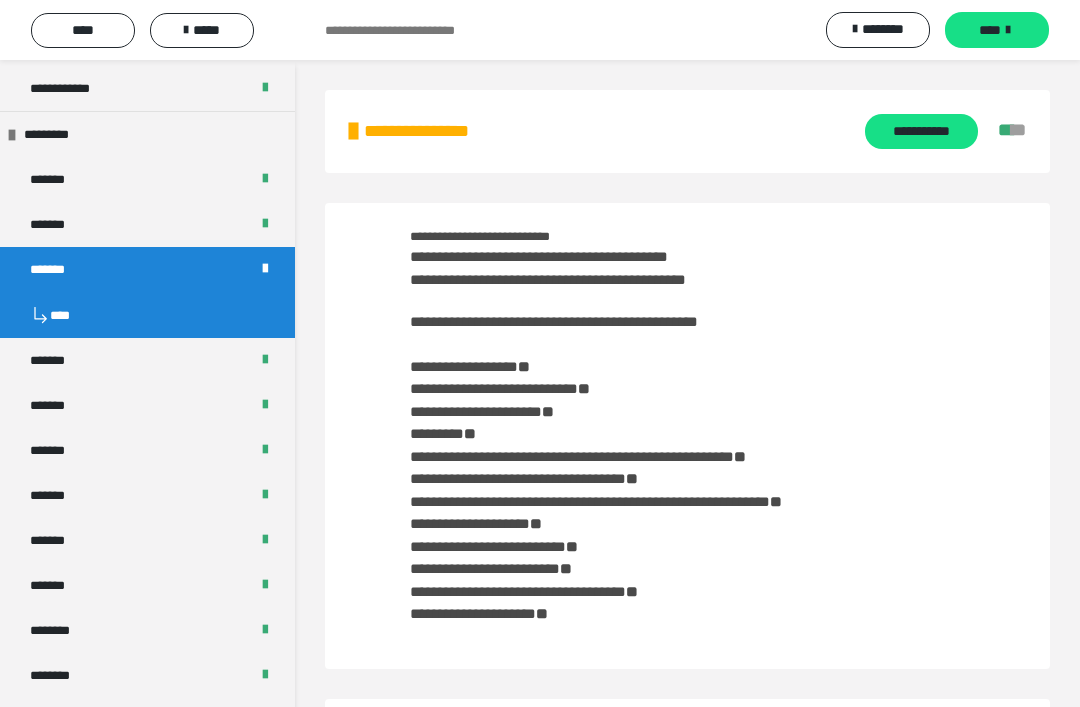 click on "**********" at bounding box center (687, 131) 